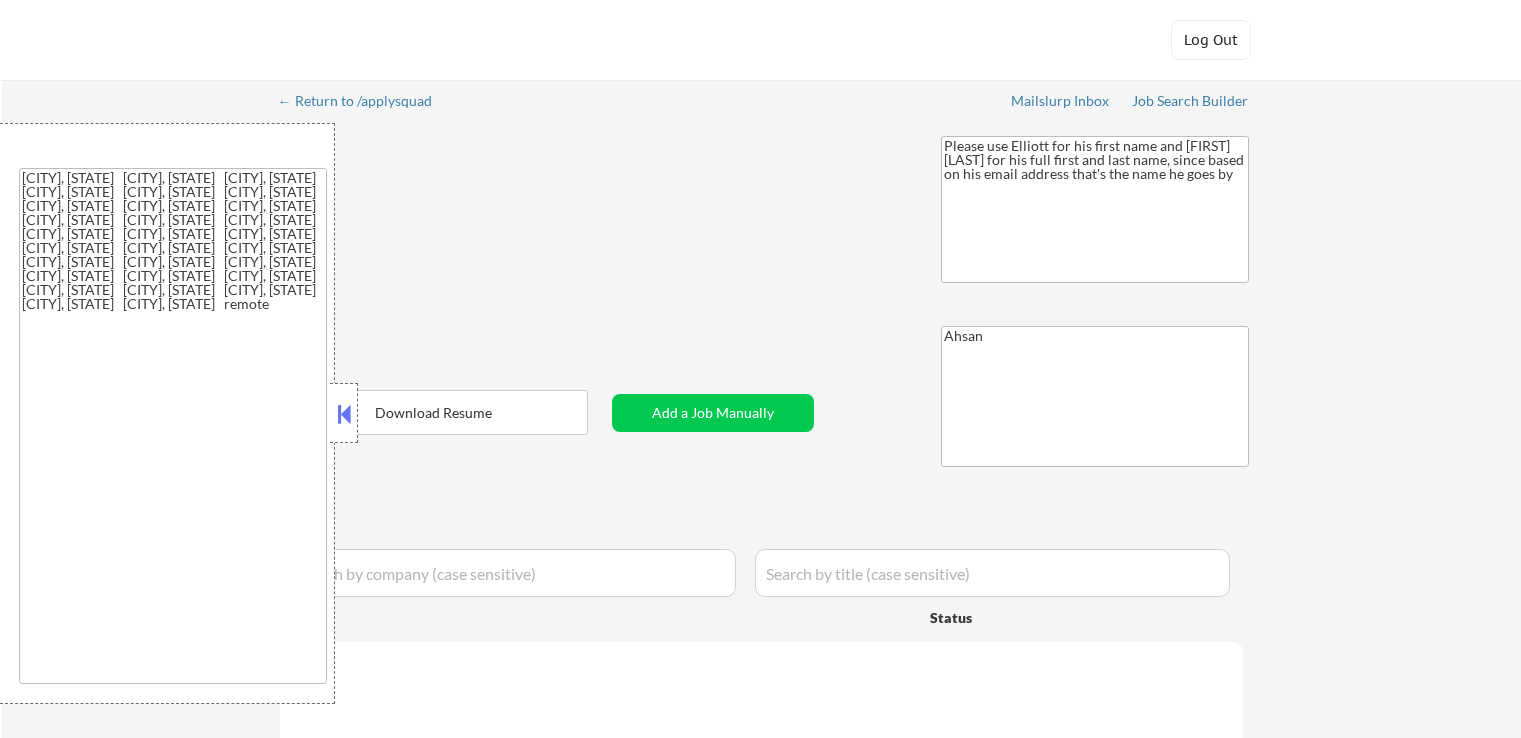 select on ""applied"" 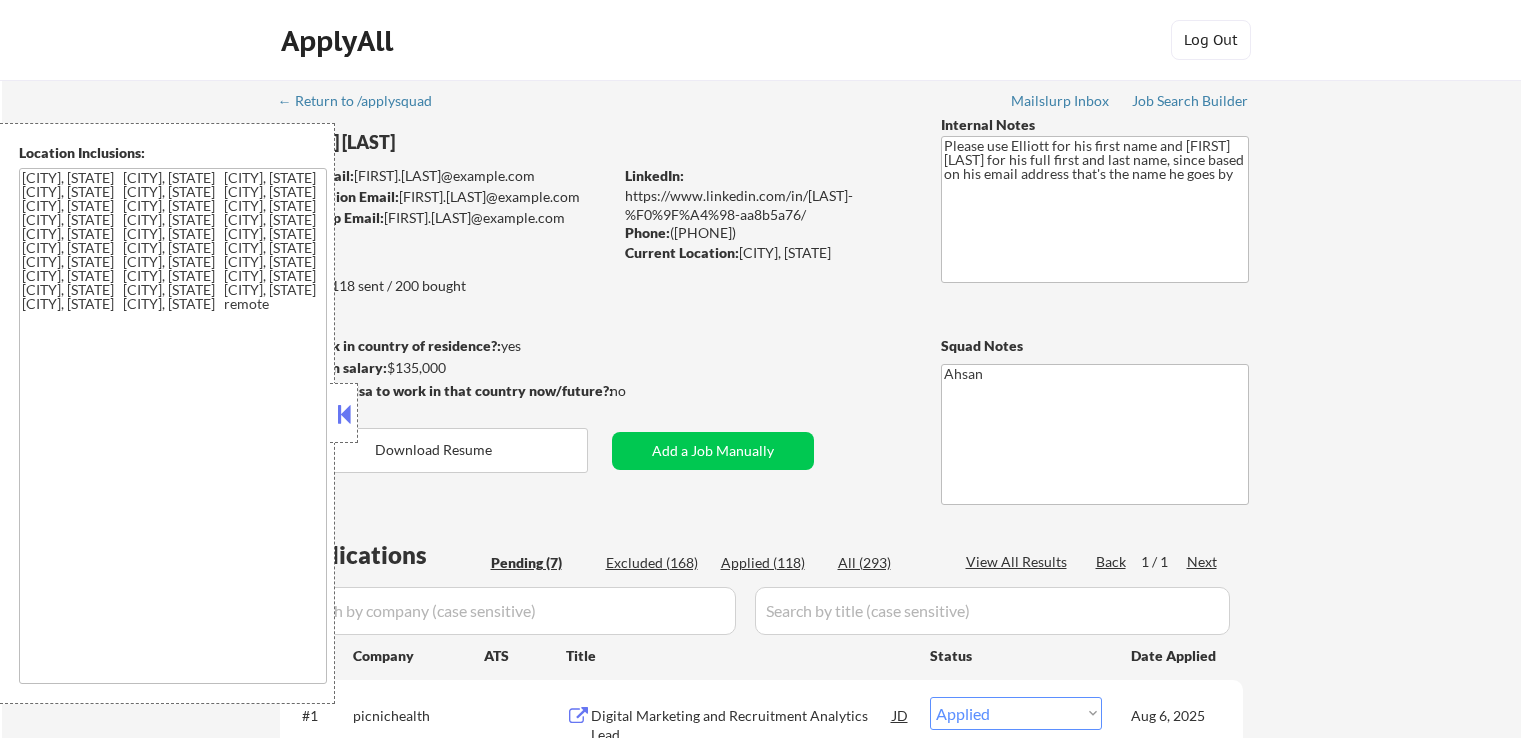 select on ""pending"" 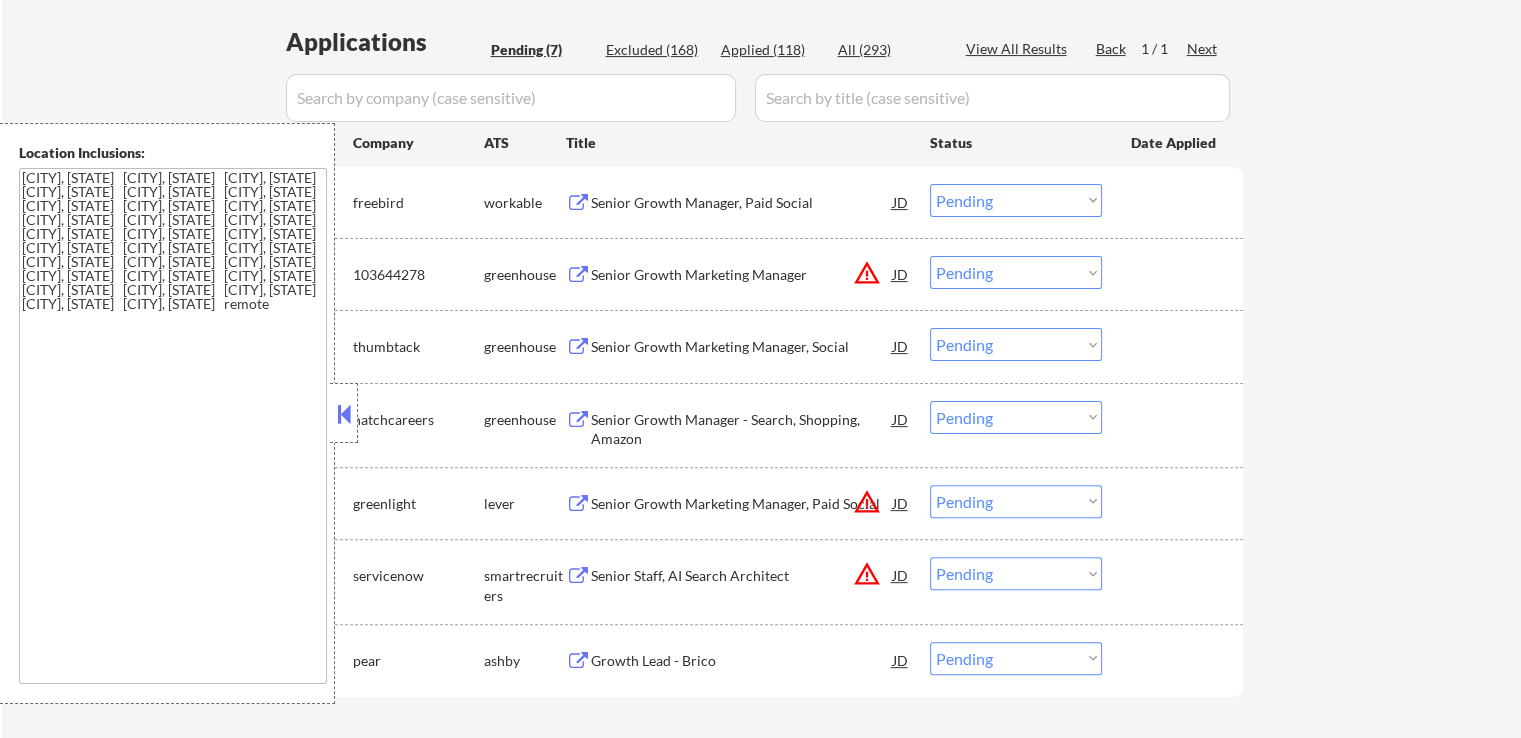 scroll, scrollTop: 600, scrollLeft: 0, axis: vertical 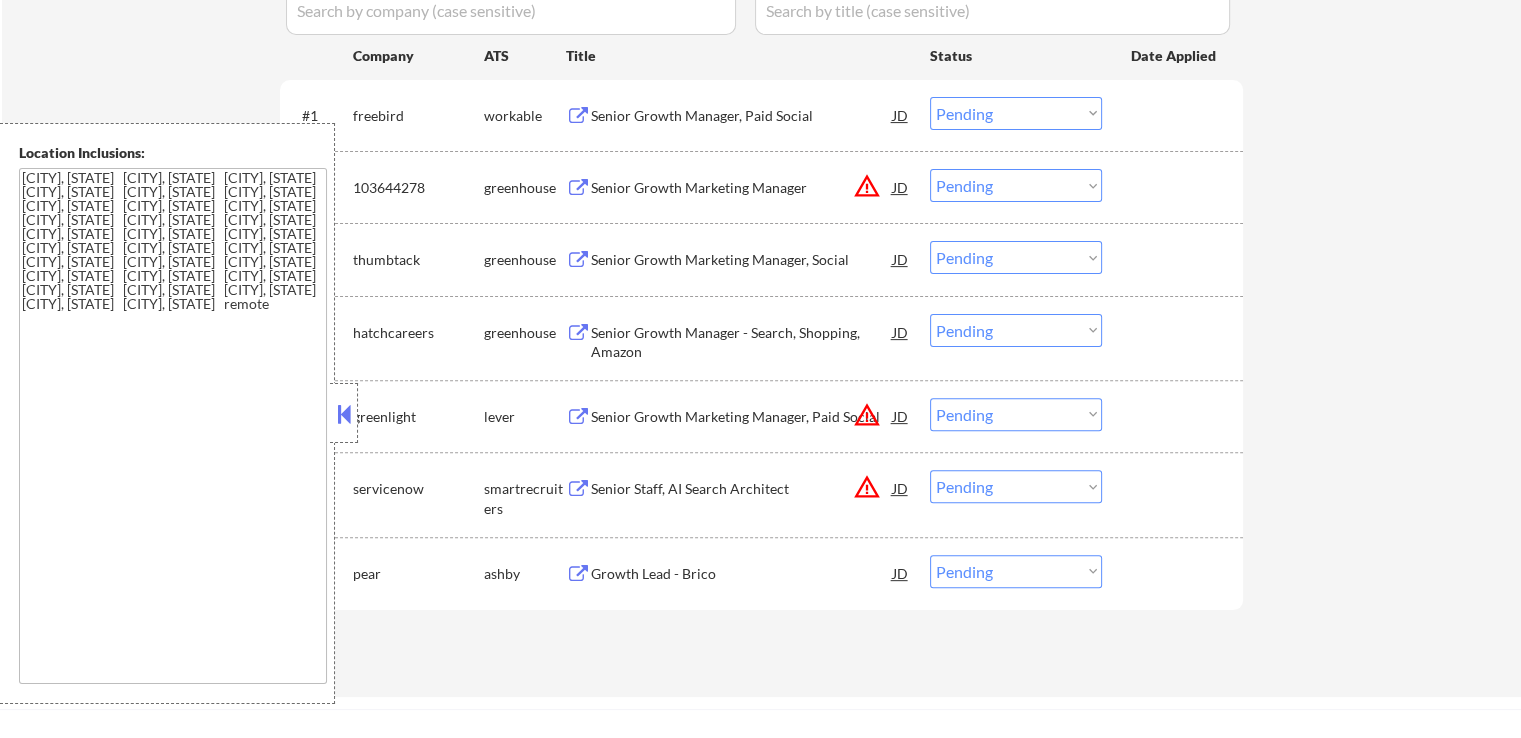 click on "Senior Growth Manager, Paid Social" at bounding box center (742, 116) 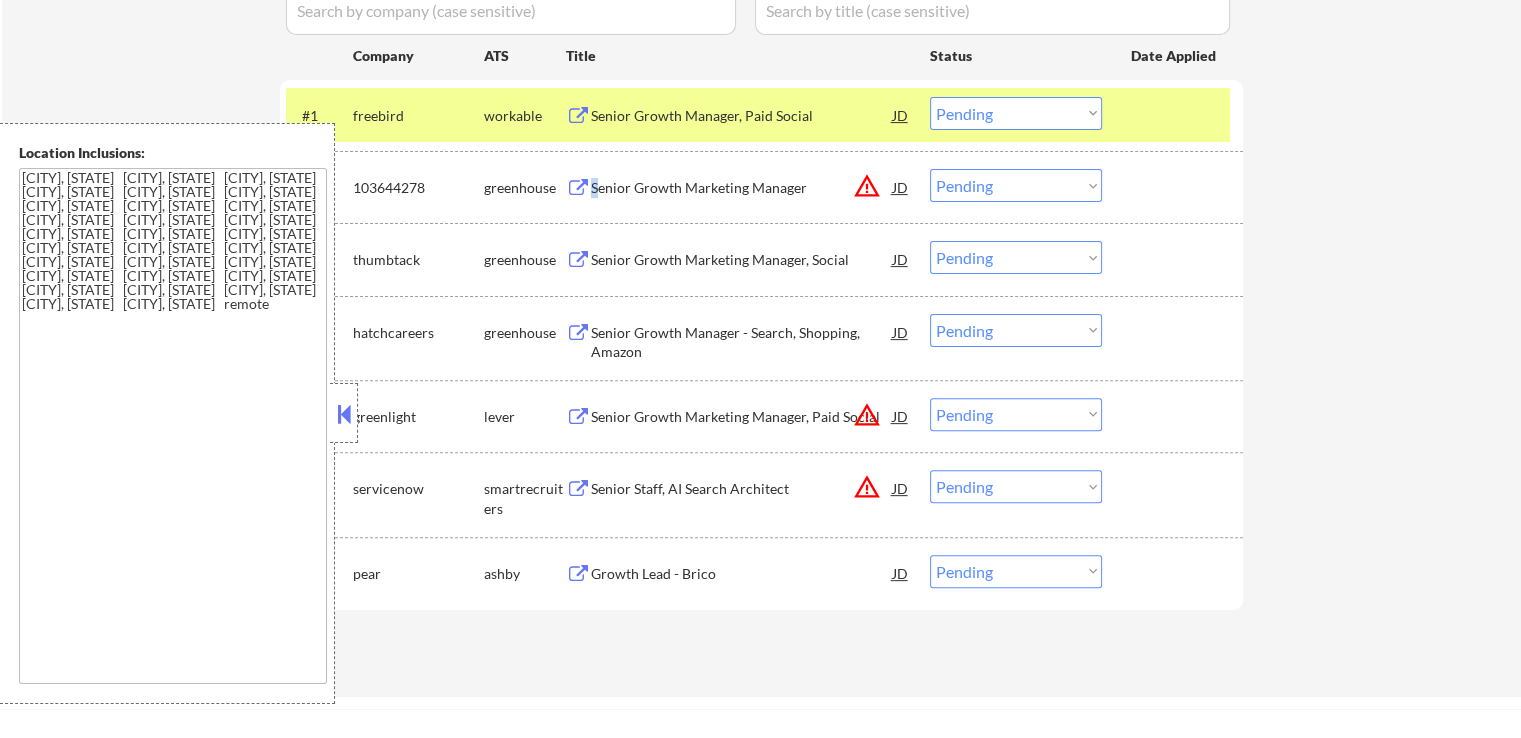 drag, startPoint x: 593, startPoint y: 180, endPoint x: 602, endPoint y: 203, distance: 24.698177 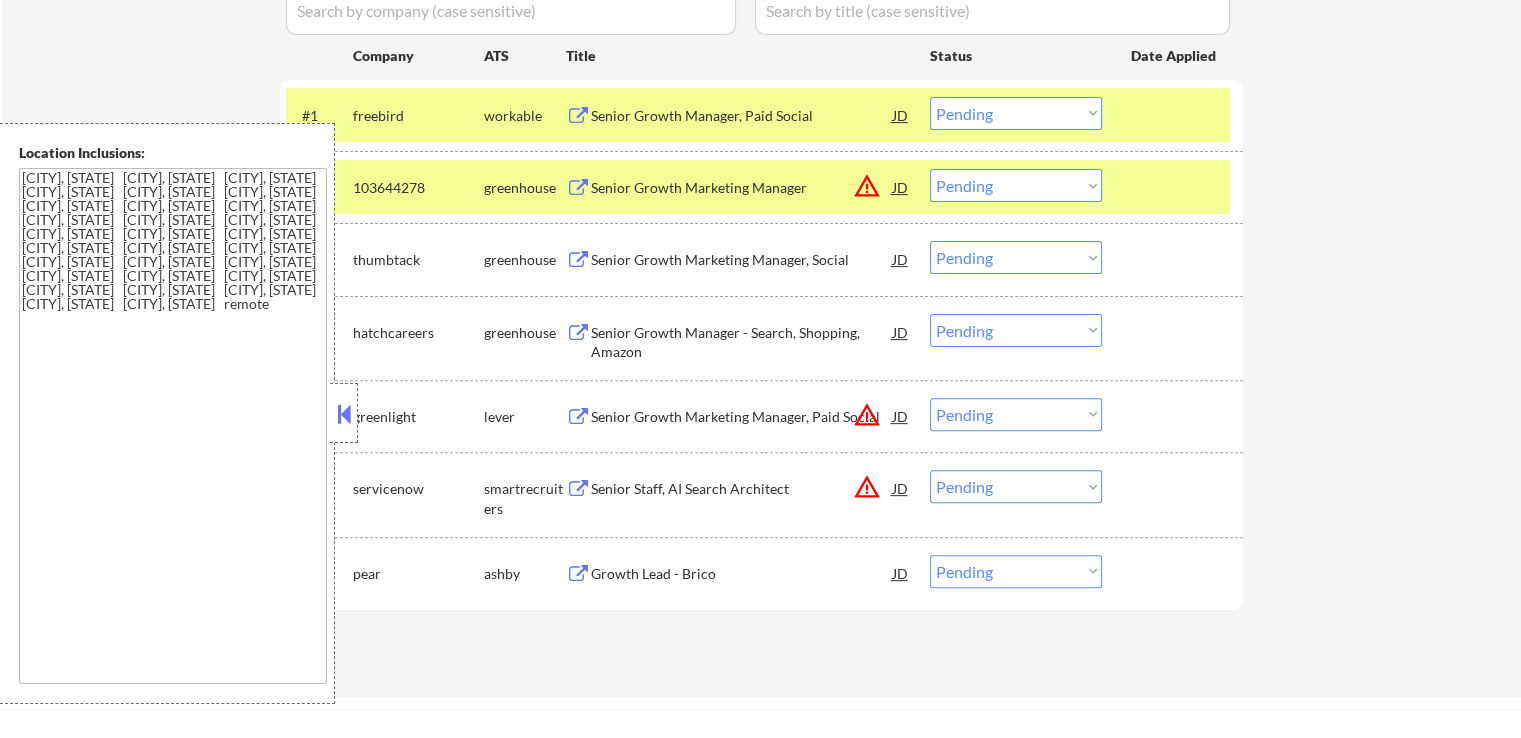 click on "Senior Growth Marketing Manager, Social" at bounding box center (742, 260) 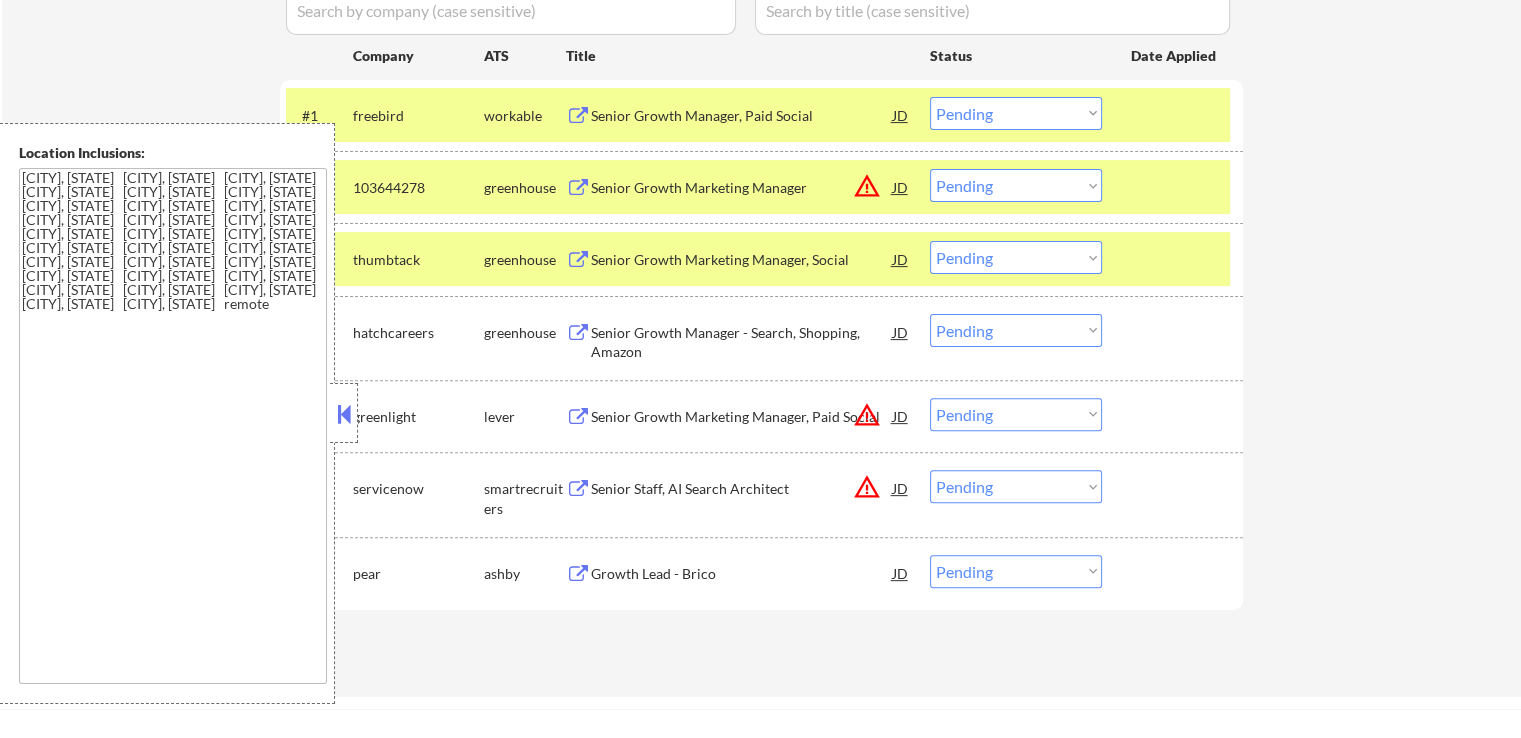 click on "Senior Growth Manager - Search, Shopping, Amazon" at bounding box center (742, 342) 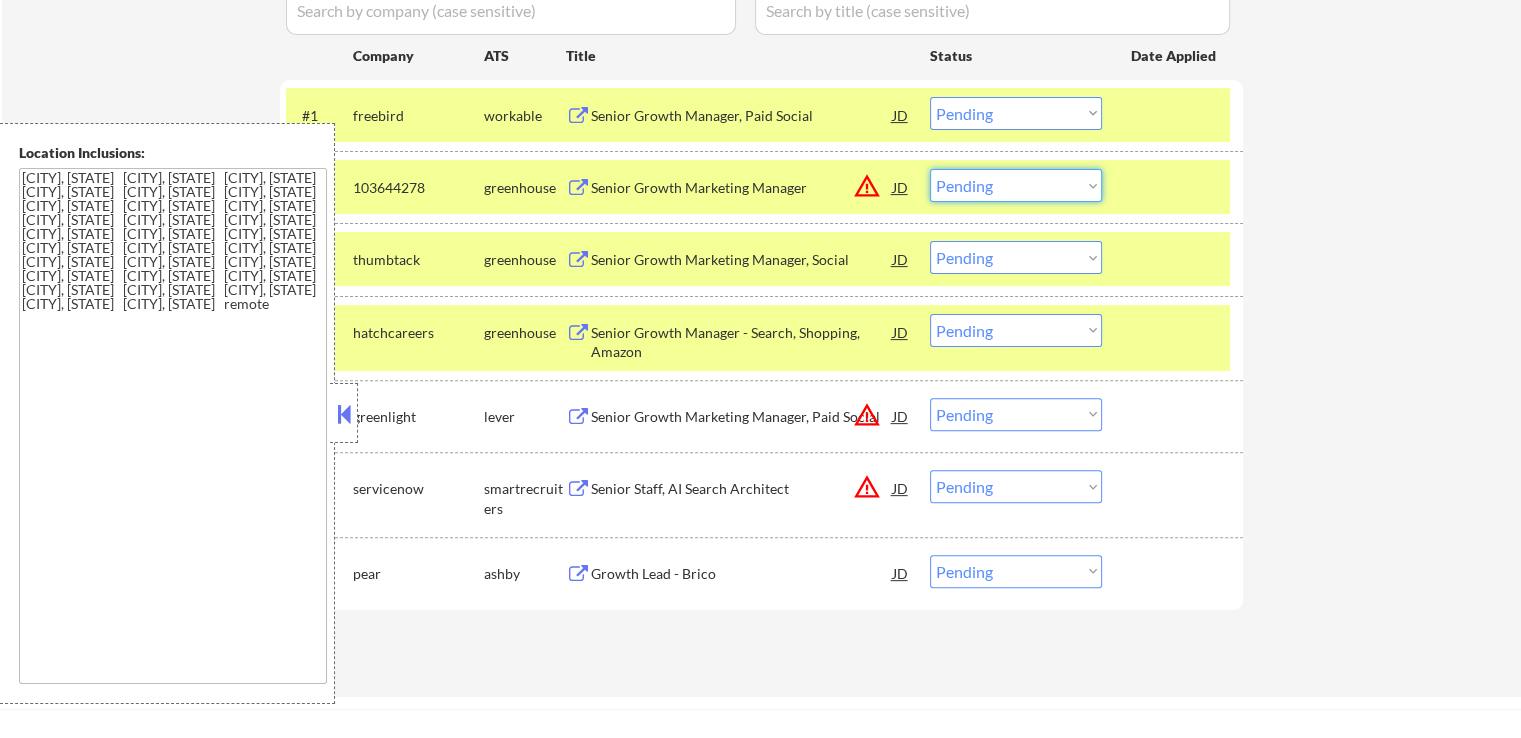 click on "Choose an option... Pending Applied Excluded (Questions) Excluded (Expired) Excluded (Location) Excluded (Bad Match) Excluded (Blocklist) Excluded (Salary) Excluded (Other)" at bounding box center (1016, 185) 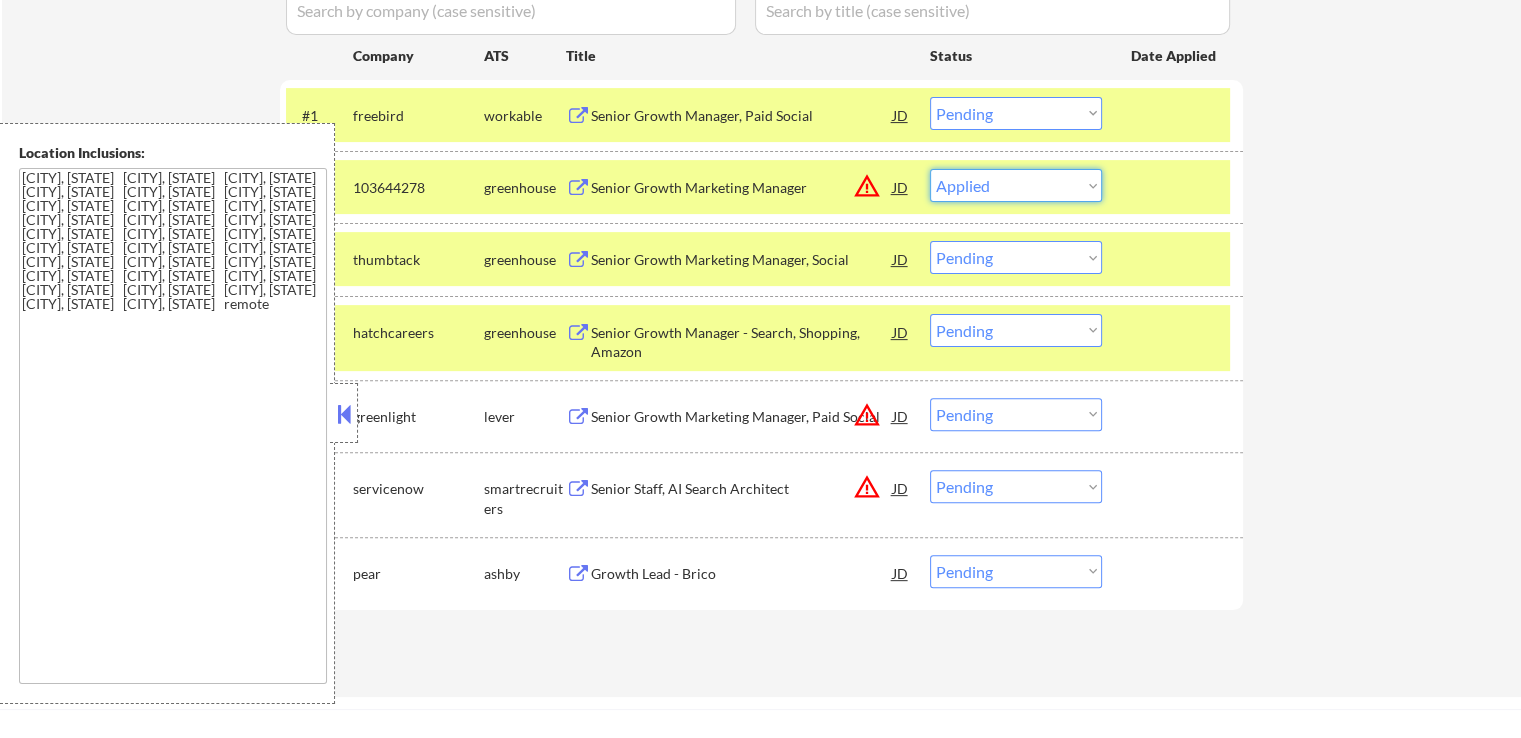 click on "Choose an option... Pending Applied Excluded (Questions) Excluded (Expired) Excluded (Location) Excluded (Bad Match) Excluded (Blocklist) Excluded (Salary) Excluded (Other)" at bounding box center (1016, 185) 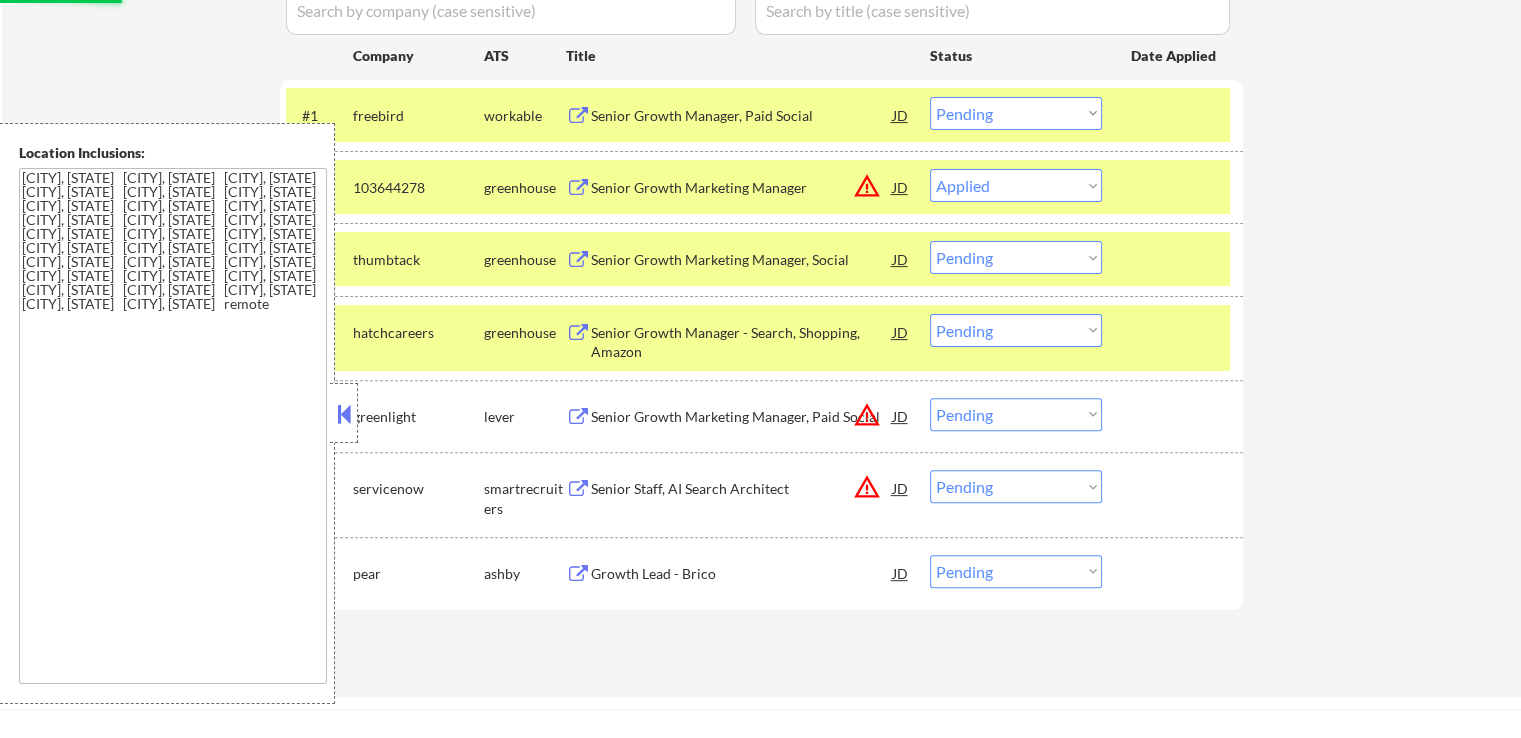 select on ""pending"" 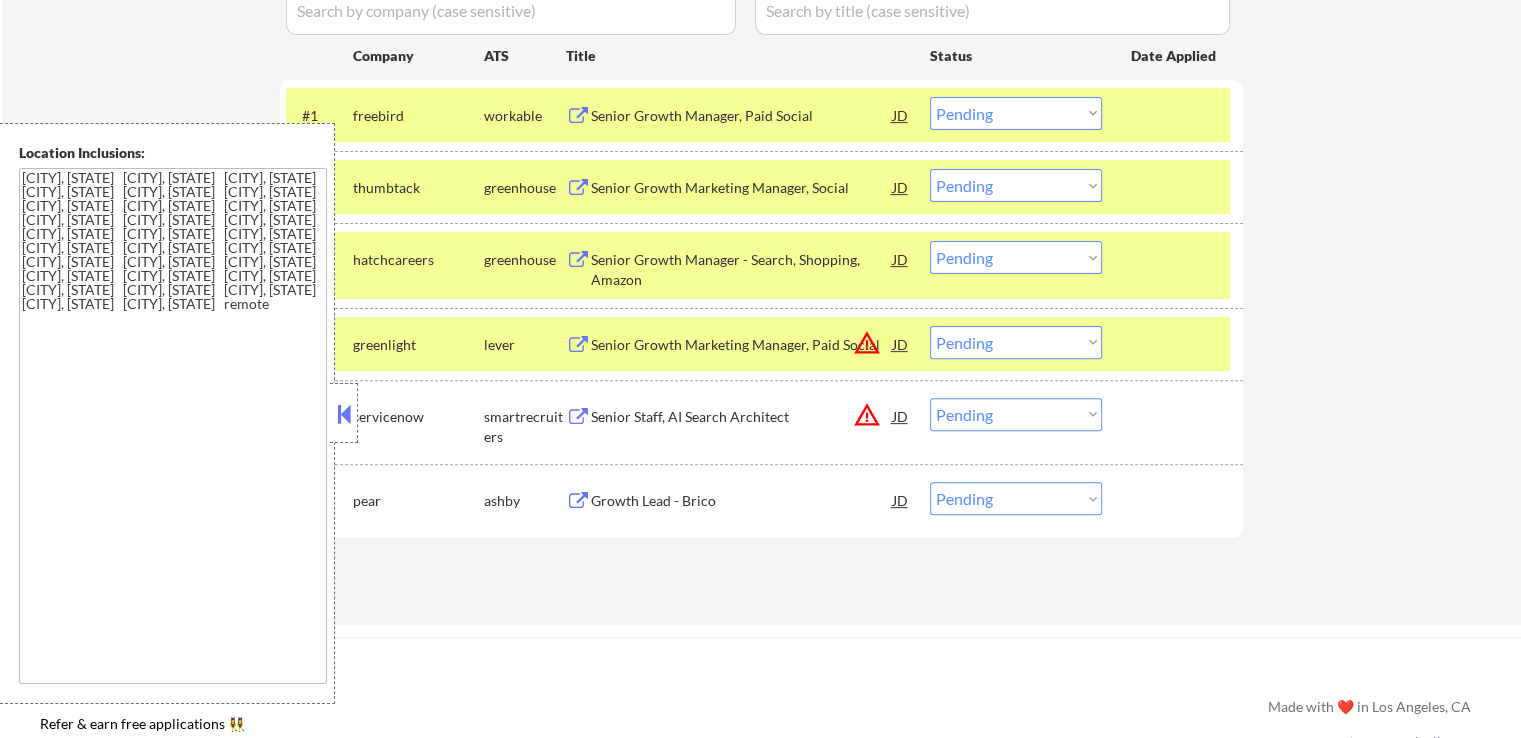 click on "Choose an option... Pending Applied Excluded (Questions) Excluded (Expired) Excluded (Location) Excluded (Bad Match) Excluded (Blocklist) Excluded (Salary) Excluded (Other)" at bounding box center [1016, 113] 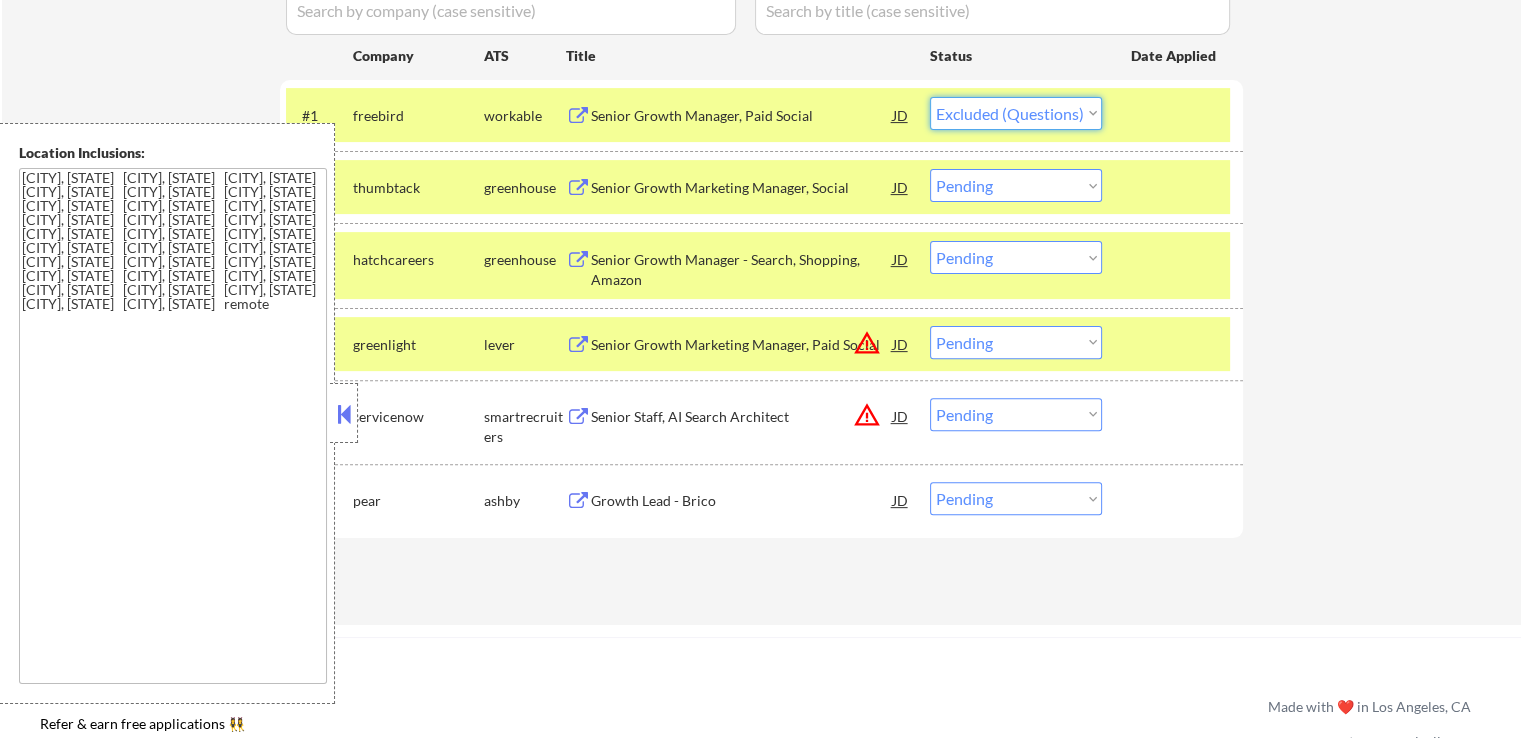 click on "Choose an option... Pending Applied Excluded (Questions) Excluded (Expired) Excluded (Location) Excluded (Bad Match) Excluded (Blocklist) Excluded (Salary) Excluded (Other)" at bounding box center (1016, 113) 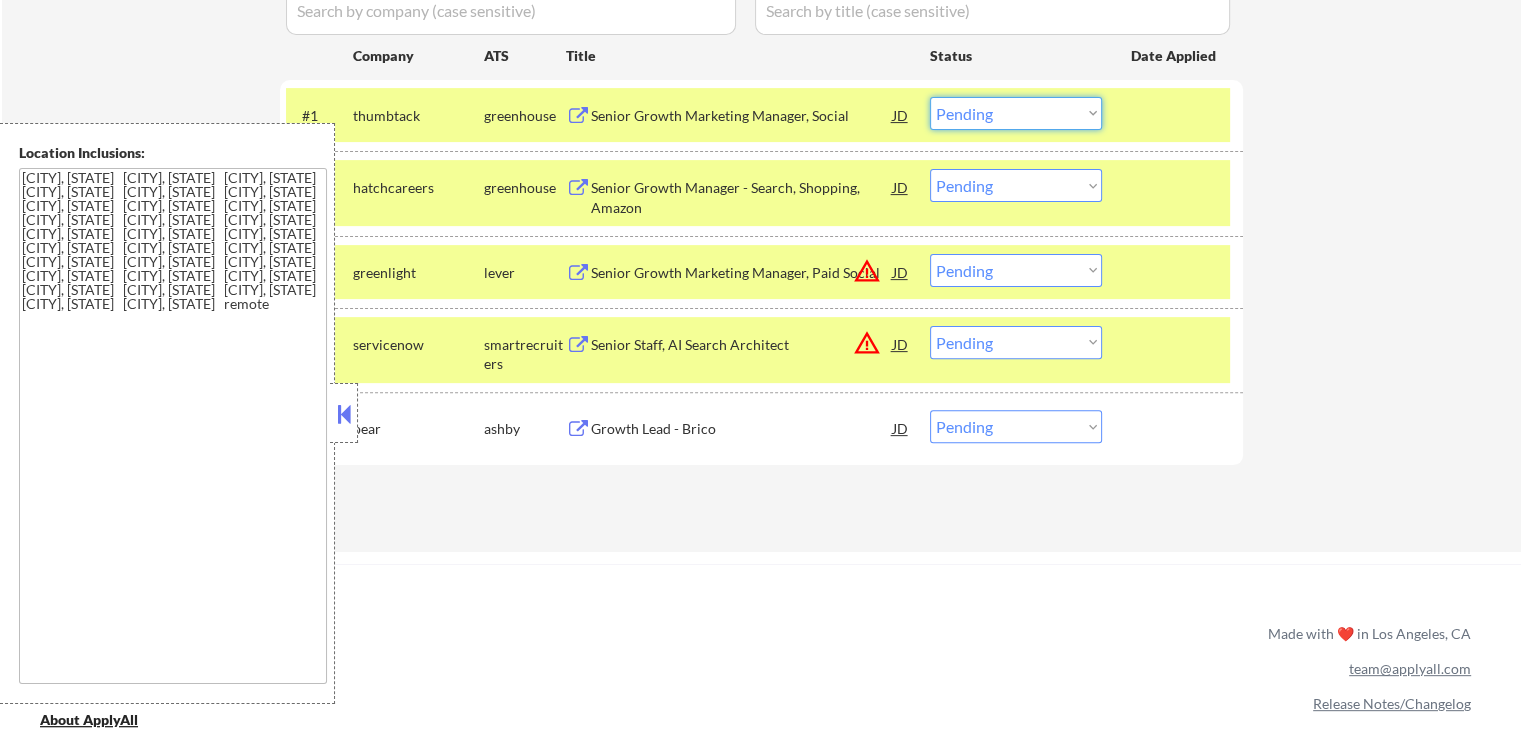 click on "Choose an option... Pending Applied Excluded (Questions) Excluded (Expired) Excluded (Location) Excluded (Bad Match) Excluded (Blocklist) Excluded (Salary) Excluded (Other)" at bounding box center [1016, 113] 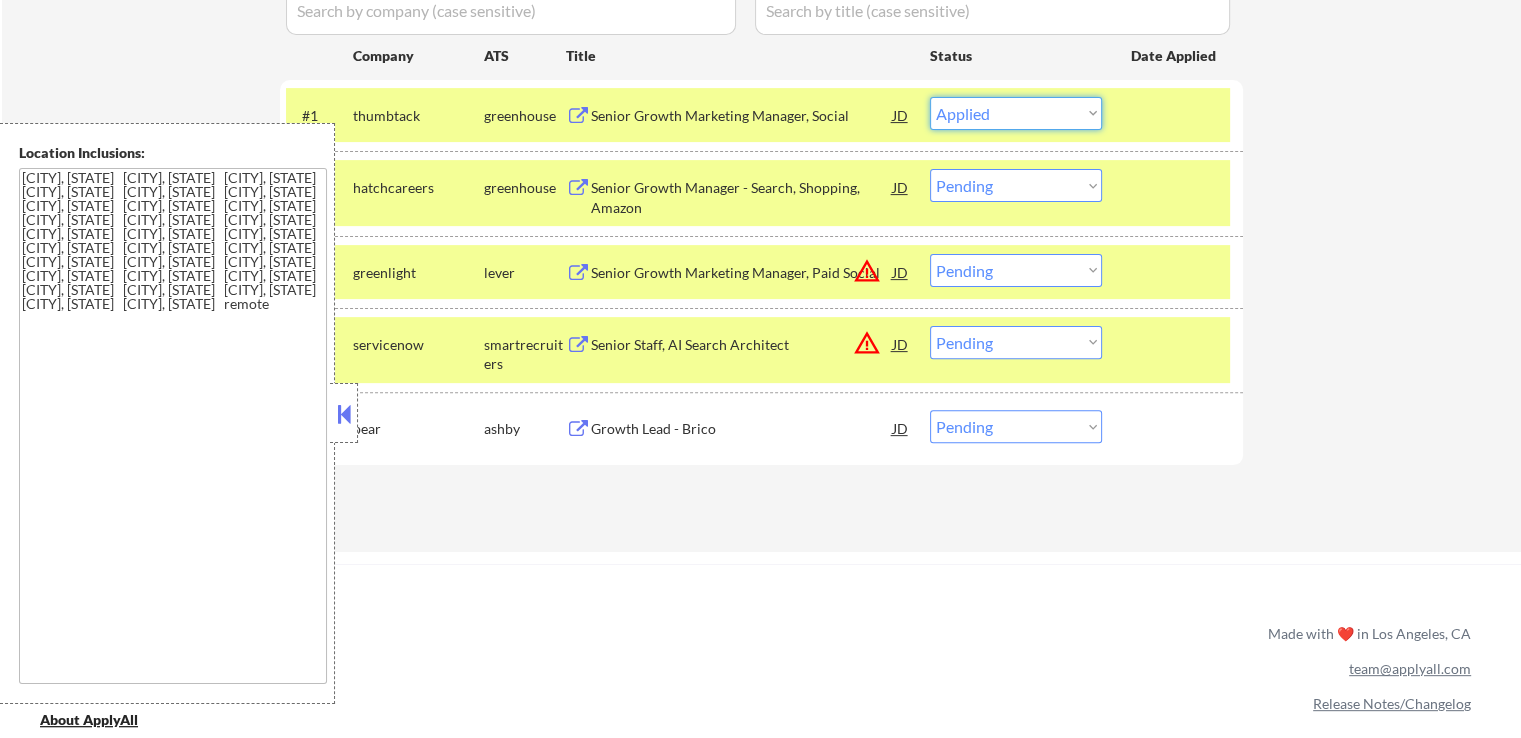click on "Choose an option... Pending Applied Excluded (Questions) Excluded (Expired) Excluded (Location) Excluded (Bad Match) Excluded (Blocklist) Excluded (Salary) Excluded (Other)" at bounding box center (1016, 113) 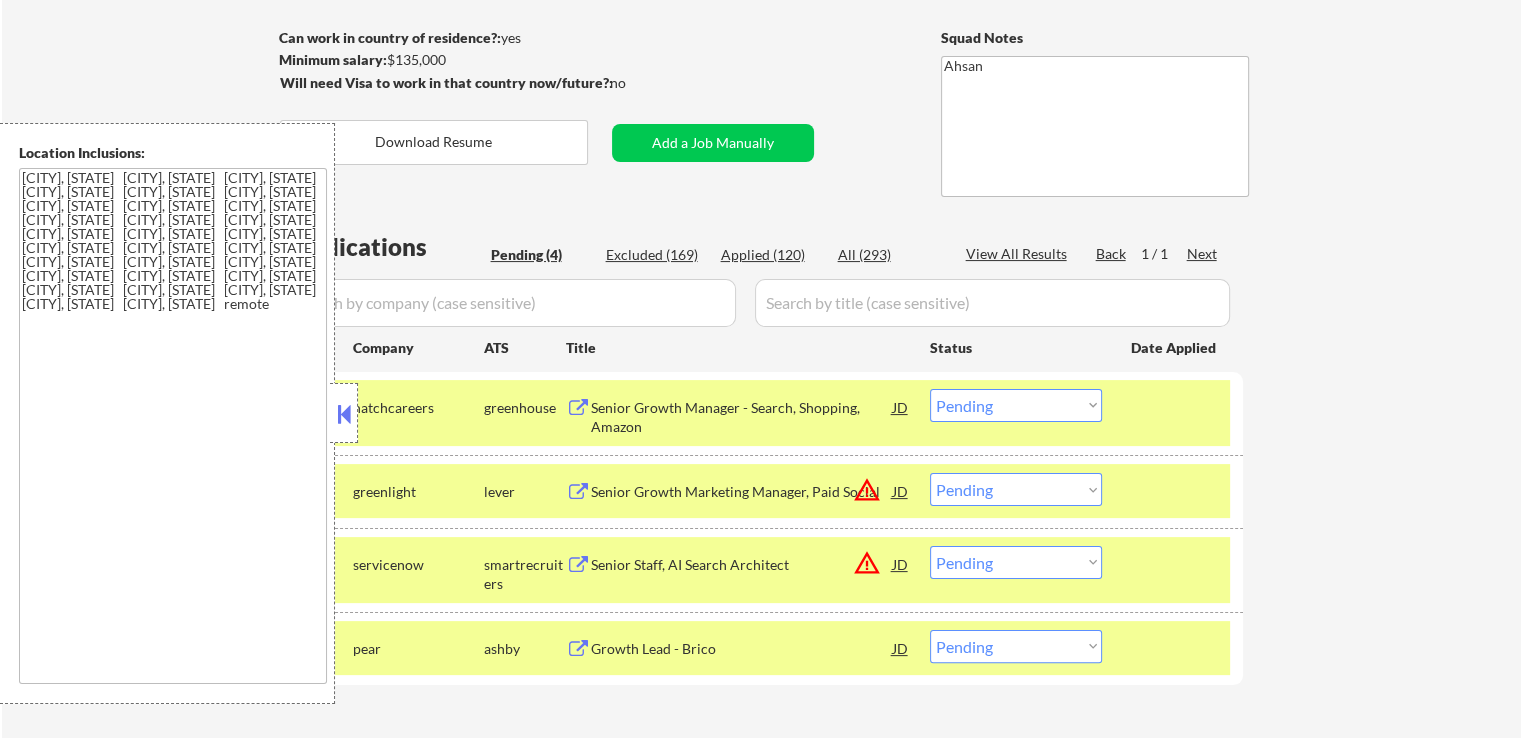 scroll, scrollTop: 400, scrollLeft: 0, axis: vertical 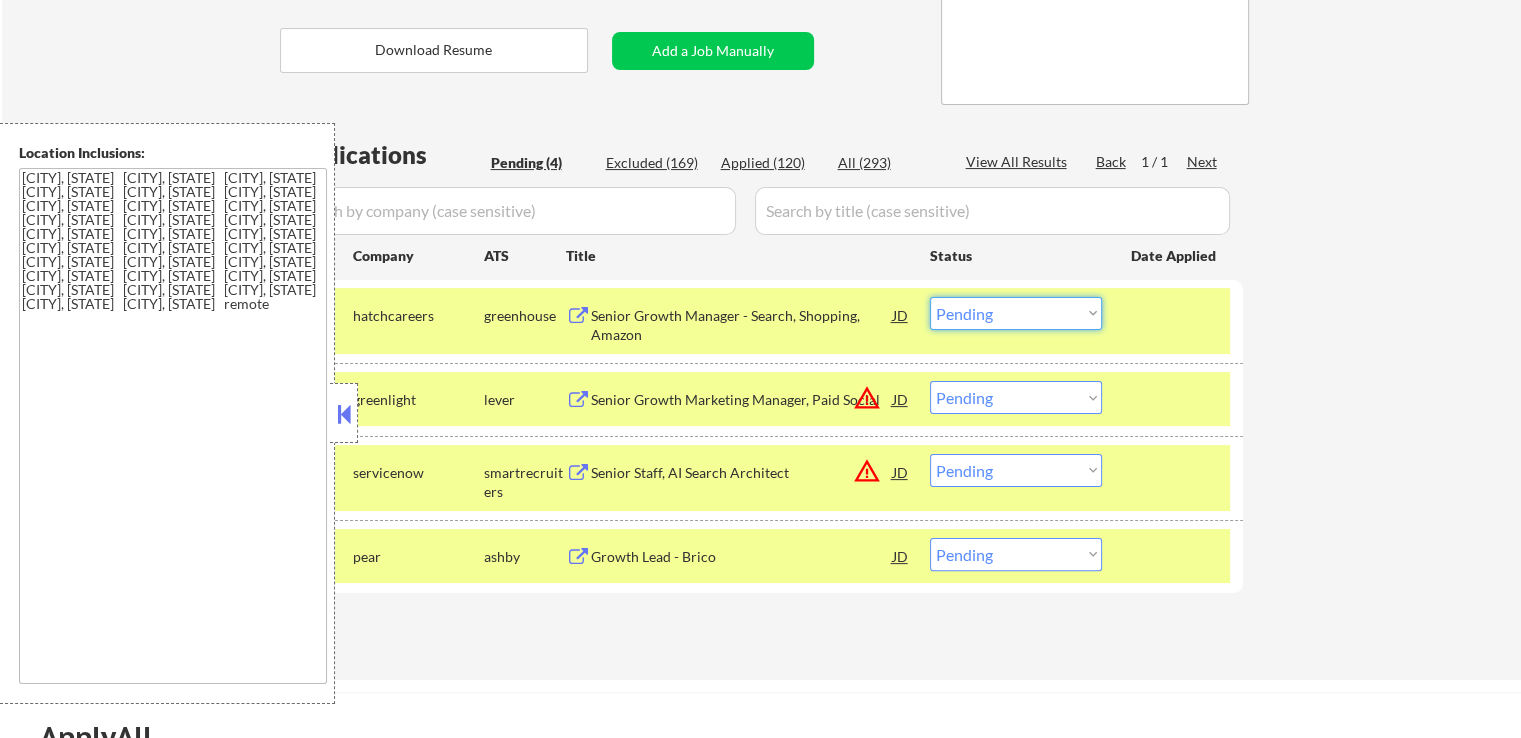 click on "Choose an option... Pending Applied Excluded (Questions) Excluded (Expired) Excluded (Location) Excluded (Bad Match) Excluded (Blocklist) Excluded (Salary) Excluded (Other)" at bounding box center (1016, 313) 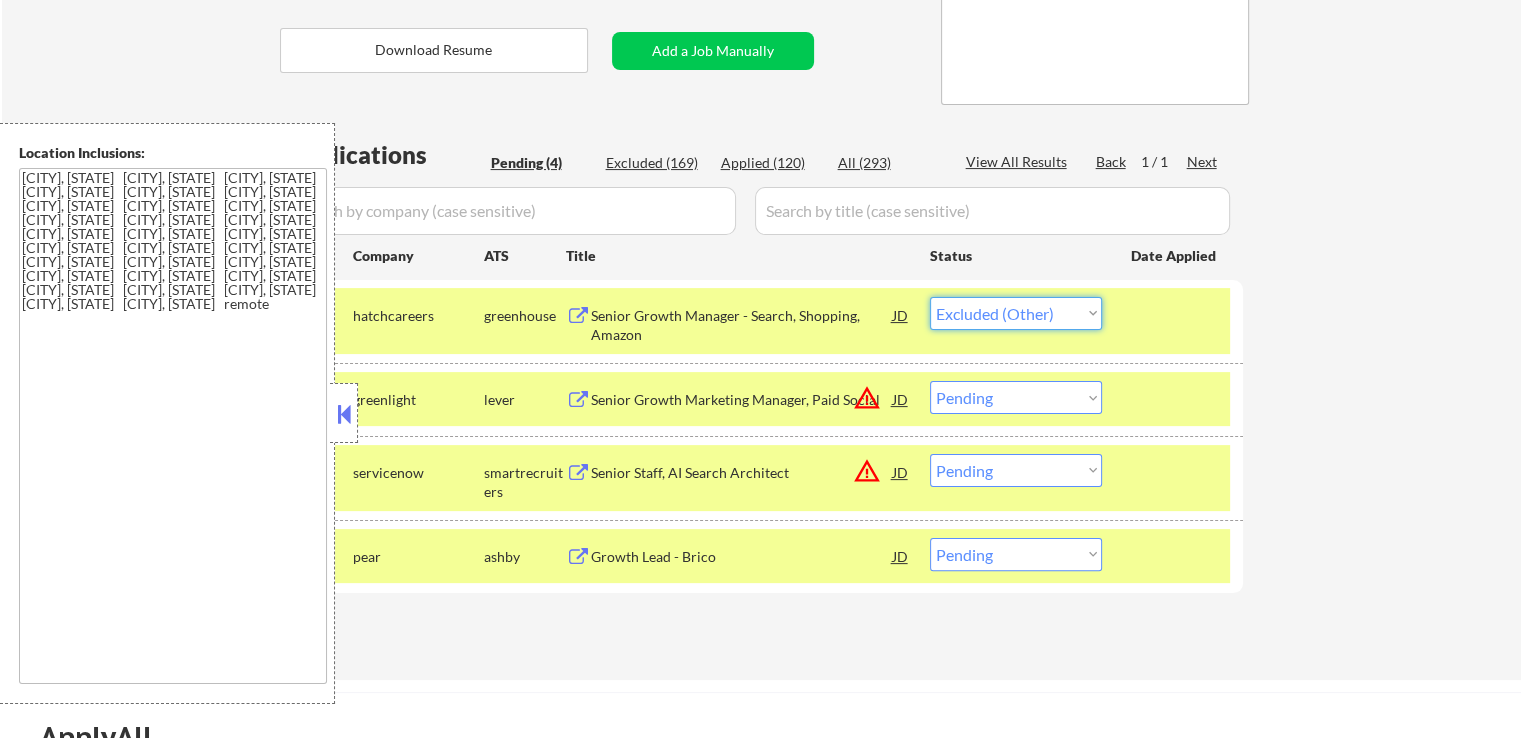 click on "Choose an option... Pending Applied Excluded (Questions) Excluded (Expired) Excluded (Location) Excluded (Bad Match) Excluded (Blocklist) Excluded (Salary) Excluded (Other)" at bounding box center [1016, 313] 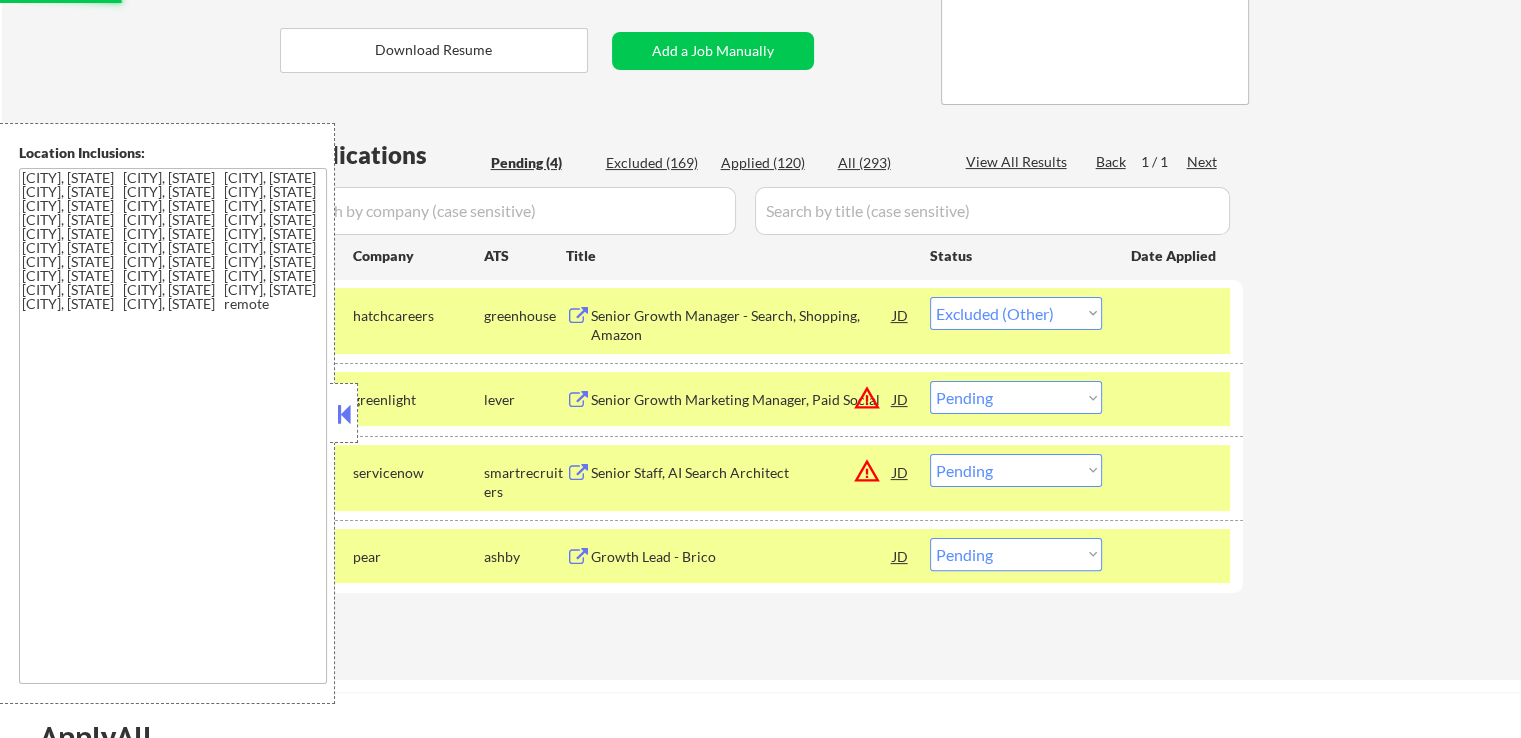 click on "Senior Growth Marketing Manager, Paid Social" at bounding box center (742, 400) 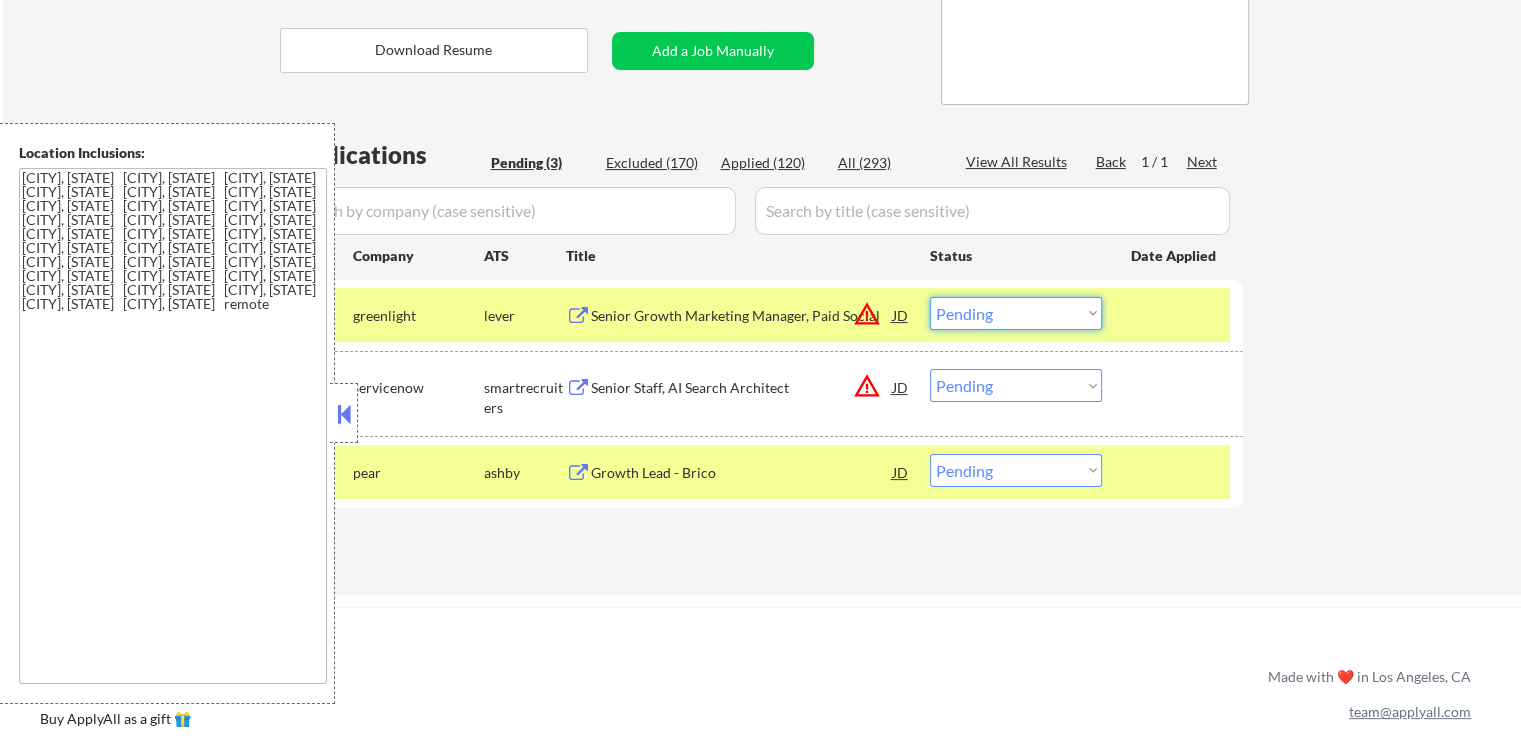 click on "Choose an option... Pending Applied Excluded (Questions) Excluded (Expired) Excluded (Location) Excluded (Bad Match) Excluded (Blocklist) Excluded (Salary) Excluded (Other)" at bounding box center (1016, 313) 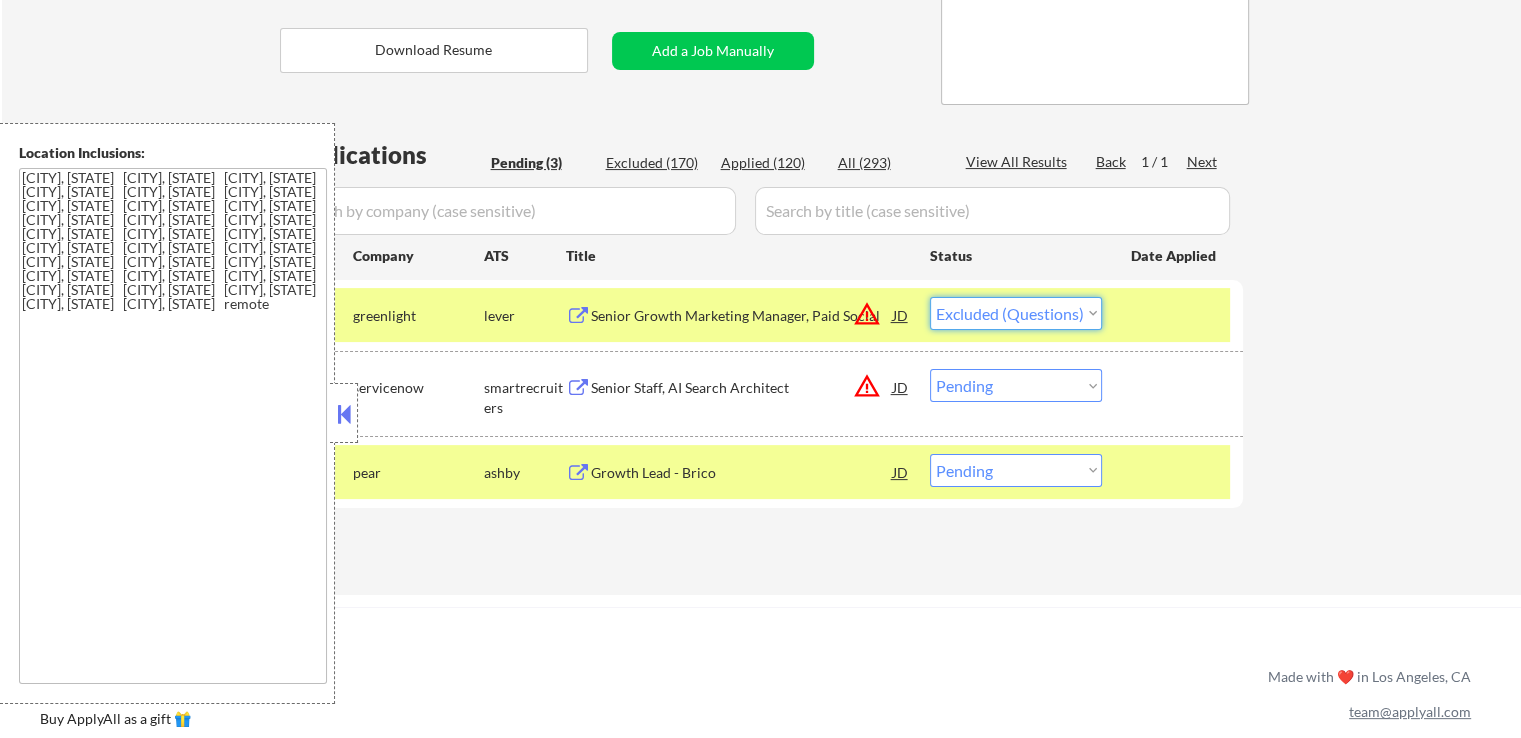 click on "Choose an option... Pending Applied Excluded (Questions) Excluded (Expired) Excluded (Location) Excluded (Bad Match) Excluded (Blocklist) Excluded (Salary) Excluded (Other)" at bounding box center [1016, 313] 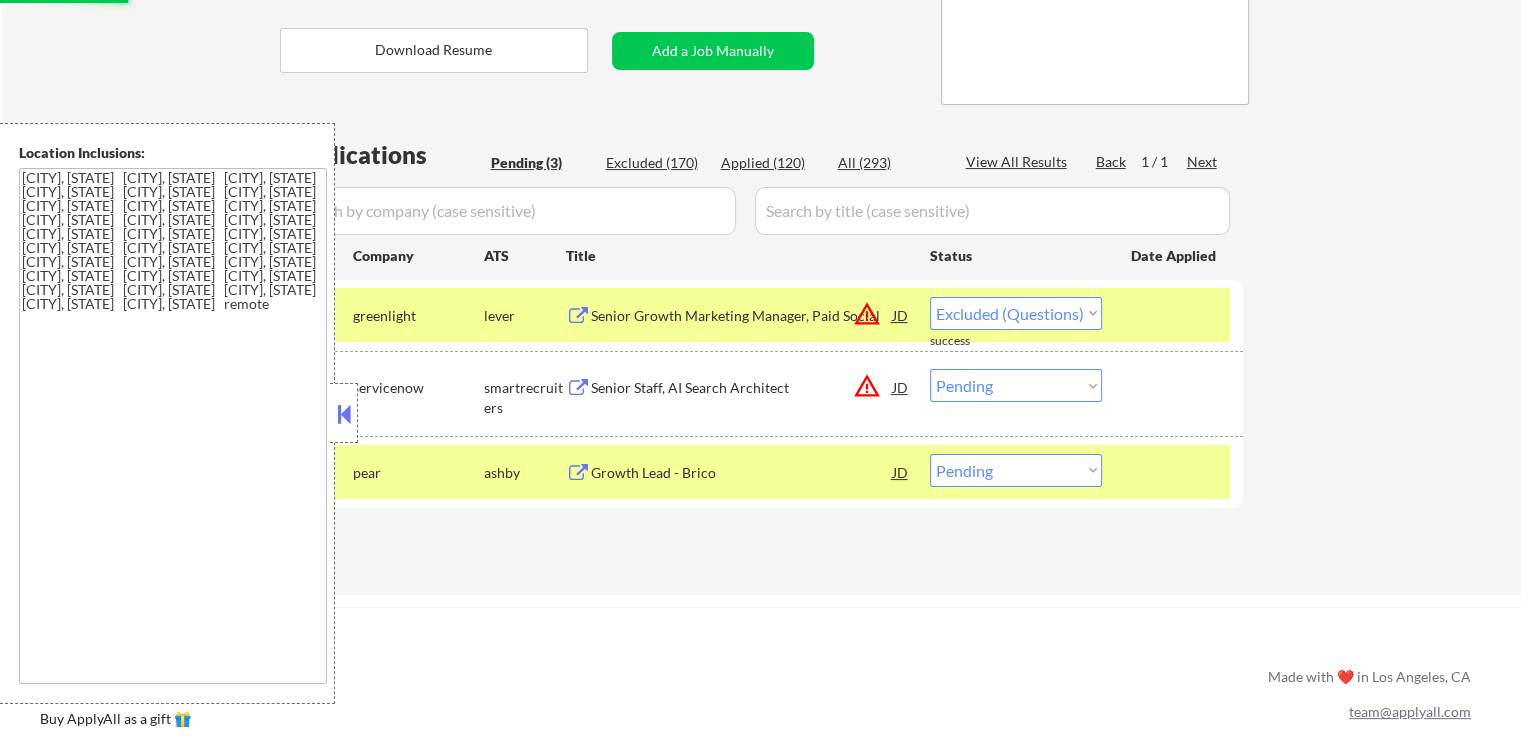 select on ""pending"" 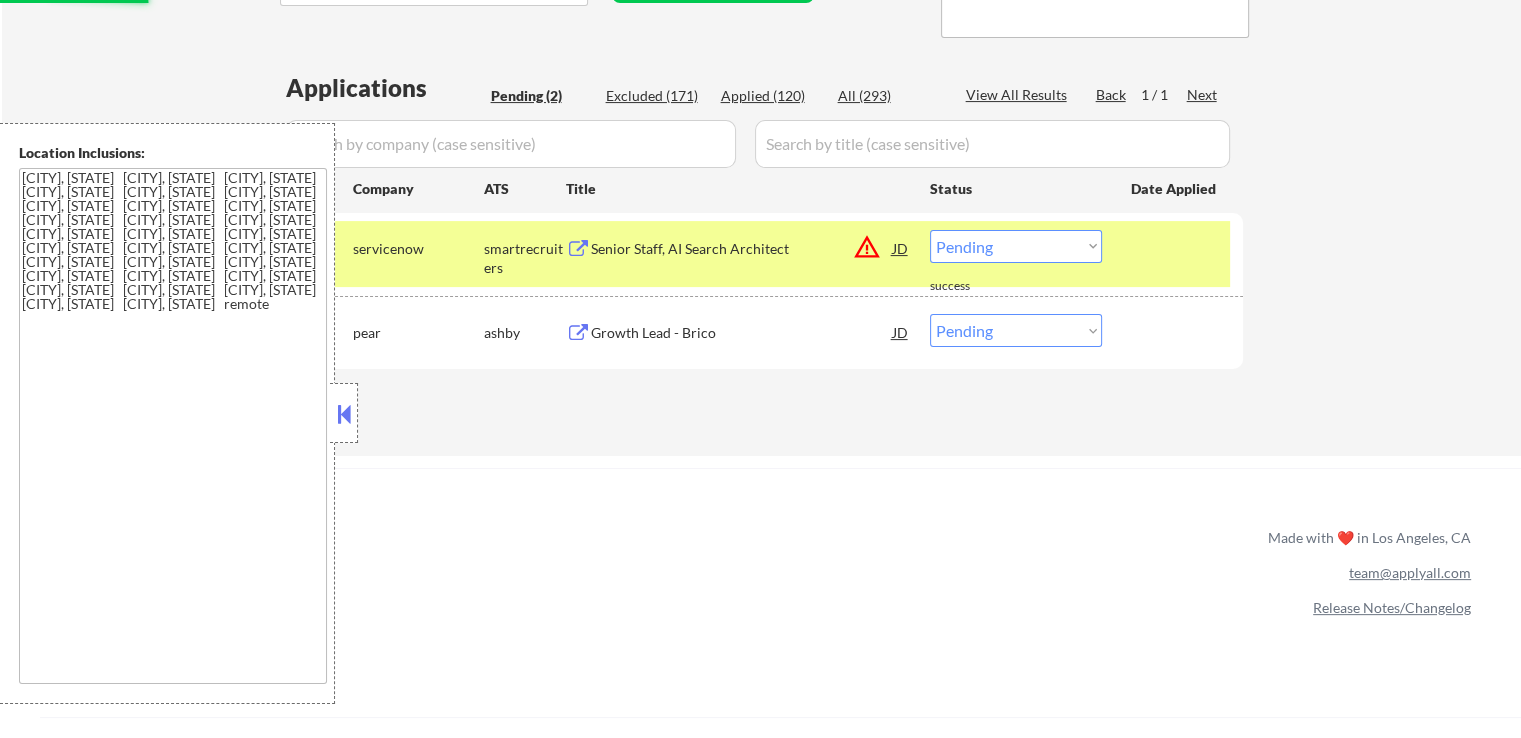 scroll, scrollTop: 500, scrollLeft: 0, axis: vertical 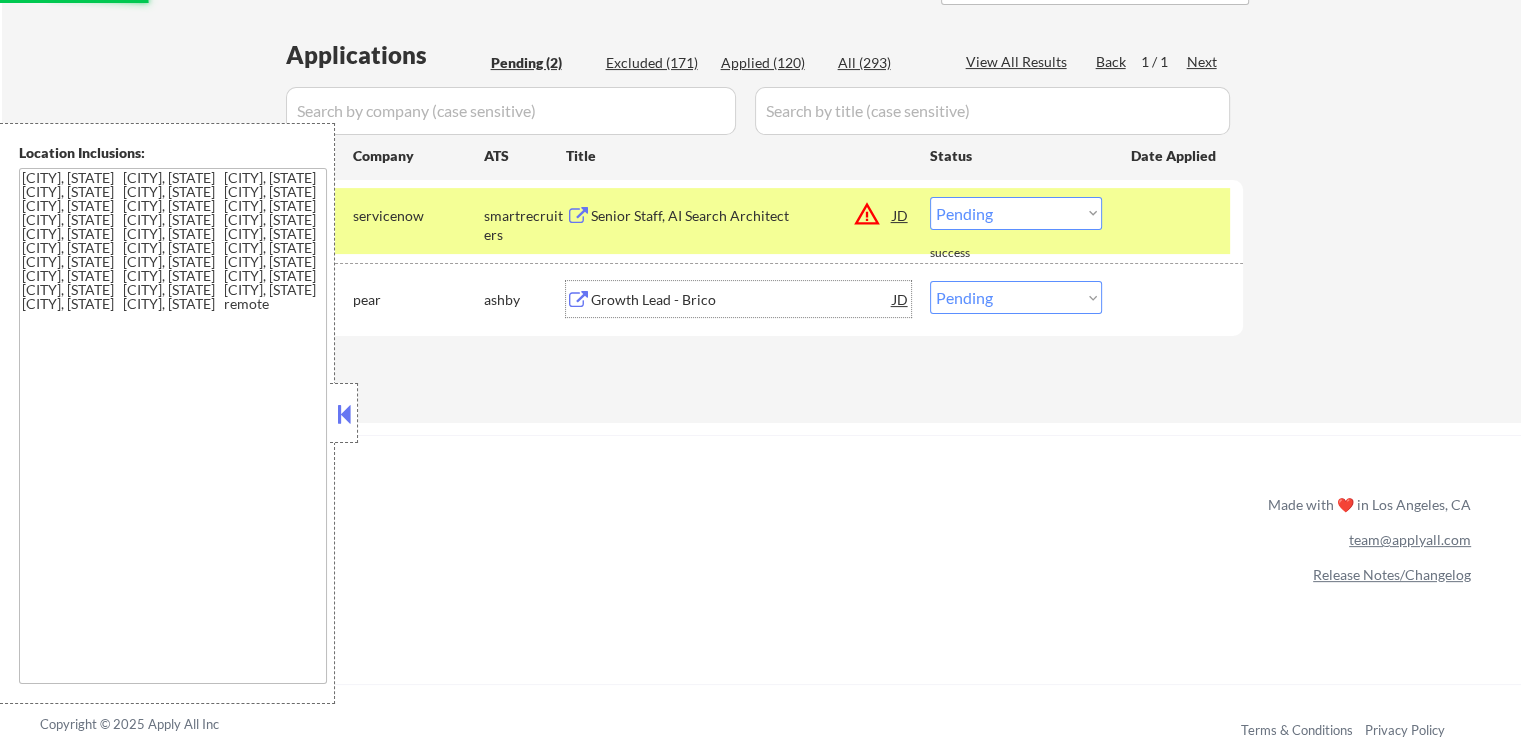 click on "Growth Lead - Brico" at bounding box center [742, 300] 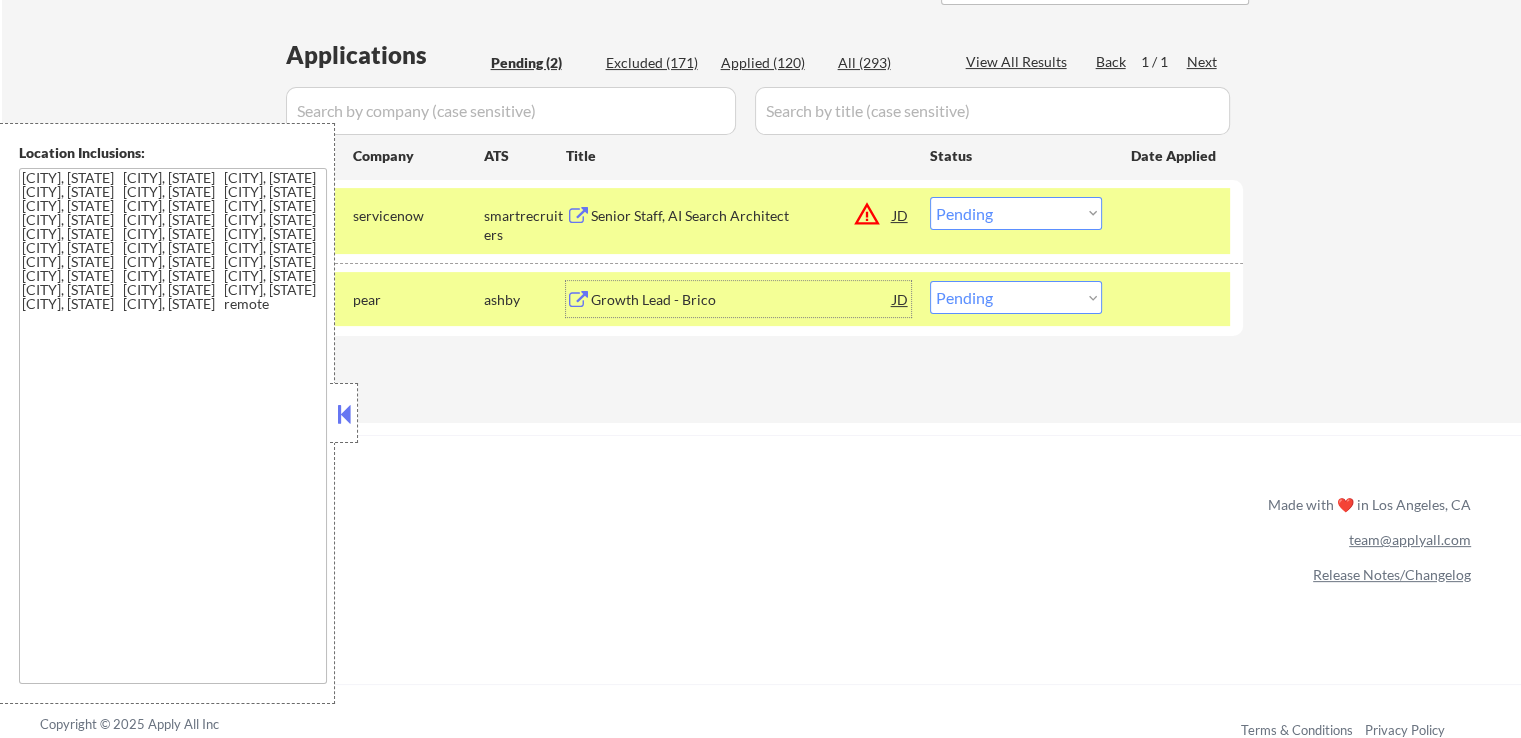 click at bounding box center (578, 216) 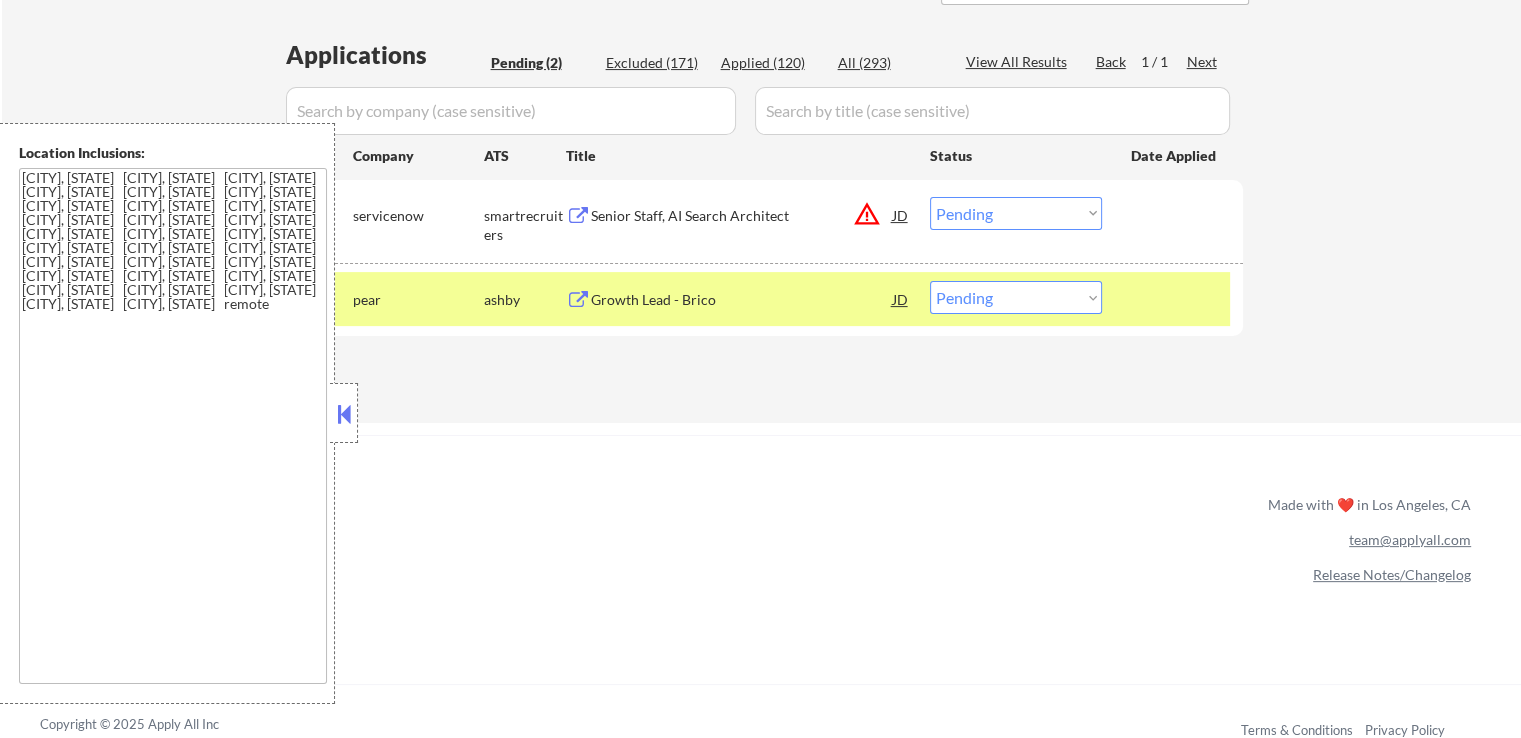 click on "Choose an option... Pending Applied Excluded (Questions) Excluded (Expired) Excluded (Location) Excluded (Bad Match) Excluded (Blocklist) Excluded (Salary) Excluded (Other)" at bounding box center [1016, 297] 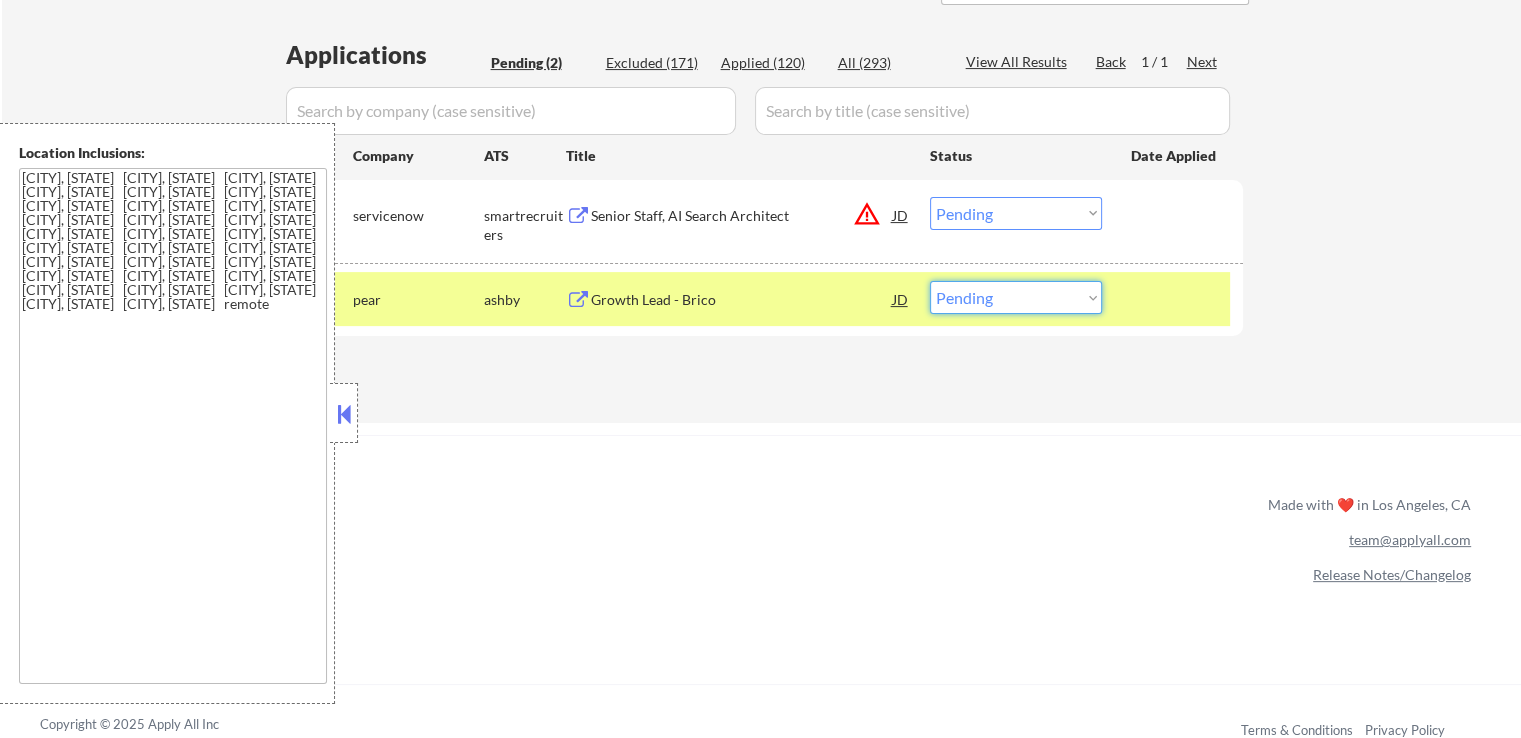 select on ""applied"" 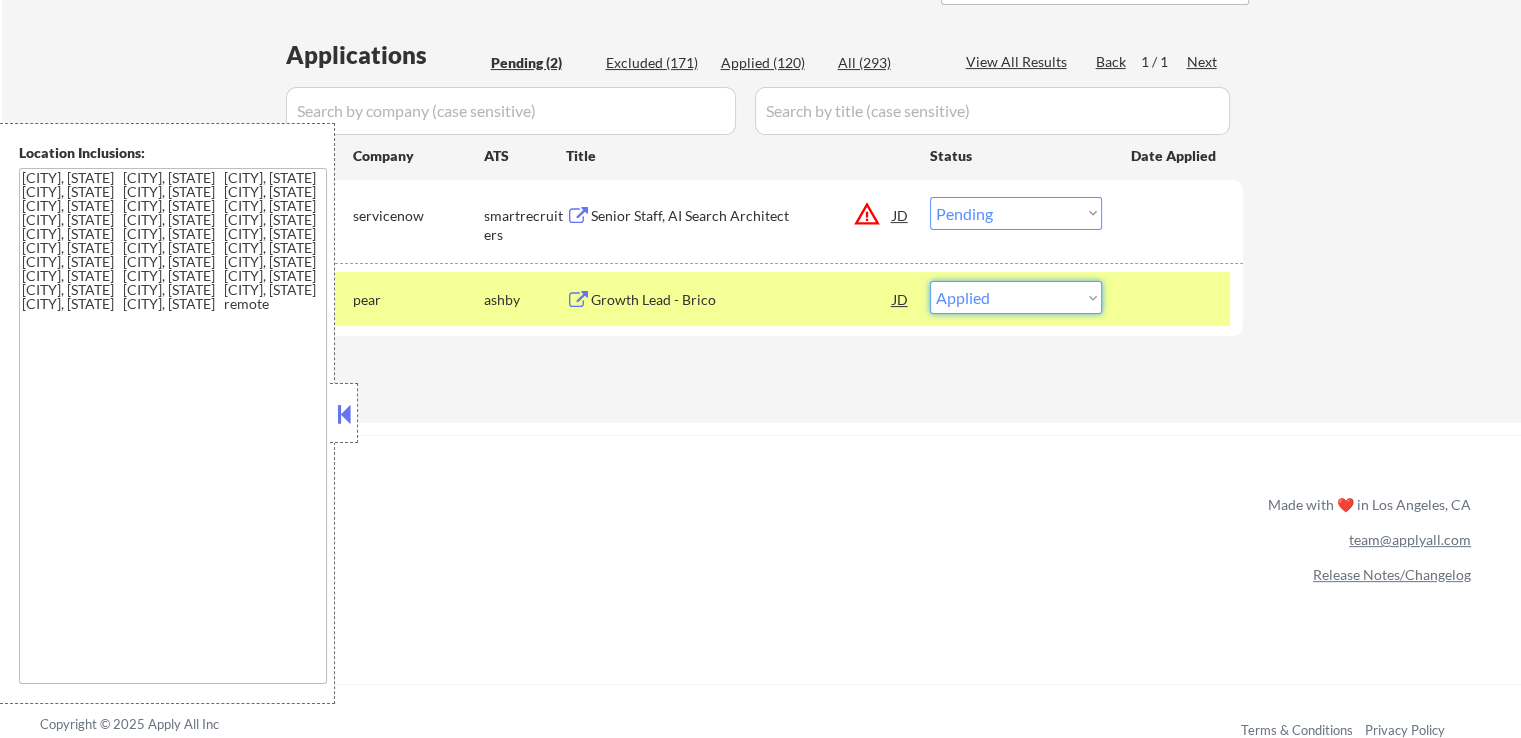 click on "Choose an option... Pending Applied Excluded (Questions) Excluded (Expired) Excluded (Location) Excluded (Bad Match) Excluded (Blocklist) Excluded (Salary) Excluded (Other)" at bounding box center (1016, 297) 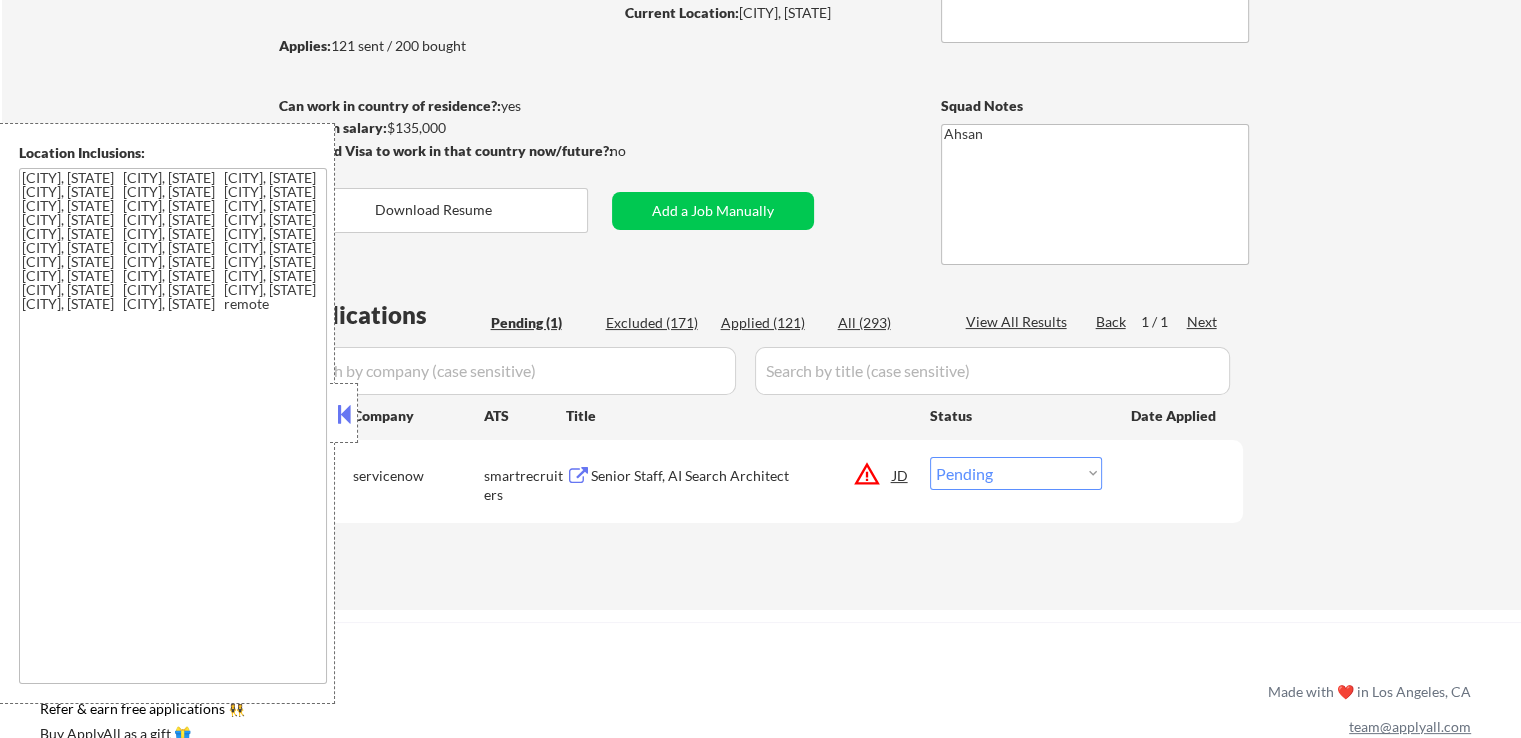 scroll, scrollTop: 200, scrollLeft: 0, axis: vertical 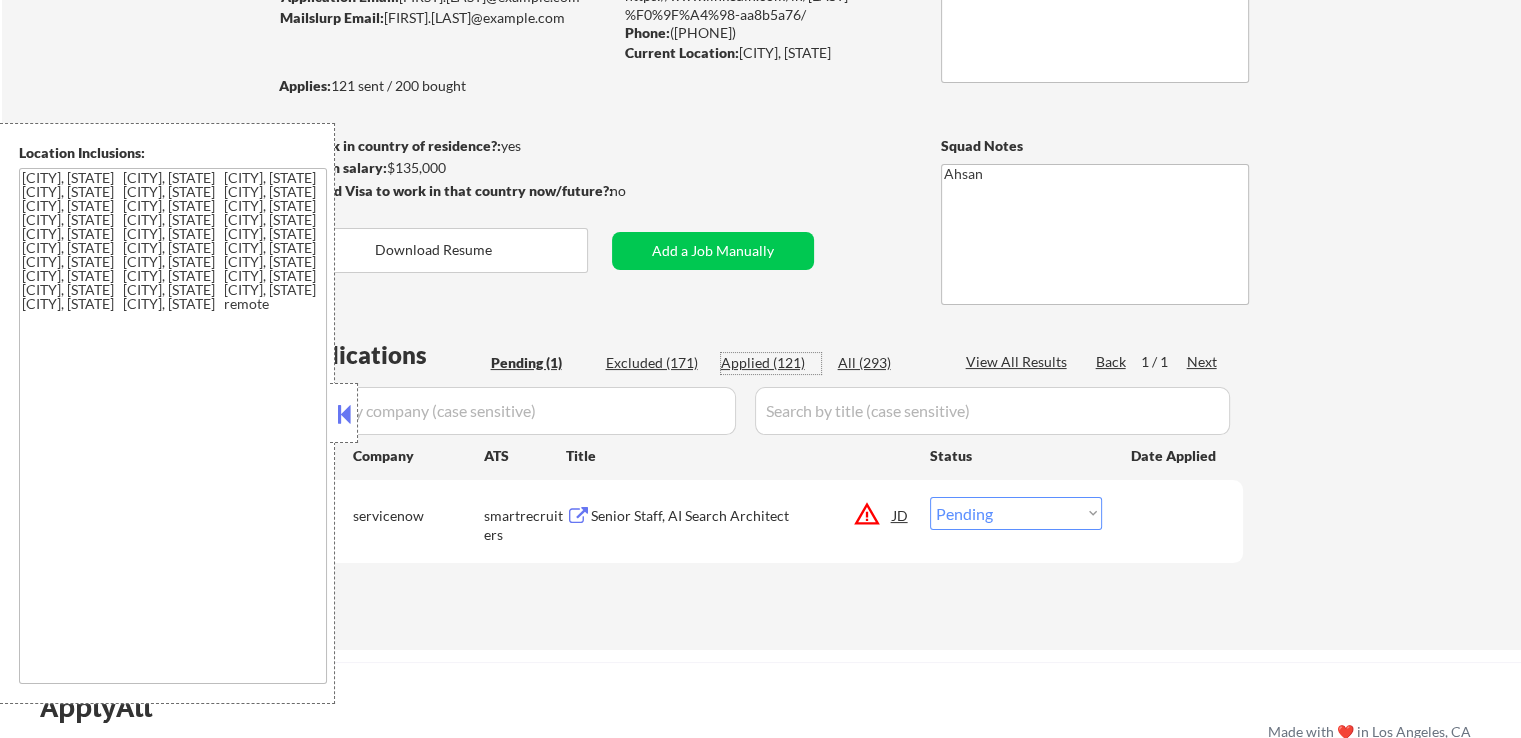 click on "Applied (121)" at bounding box center [771, 363] 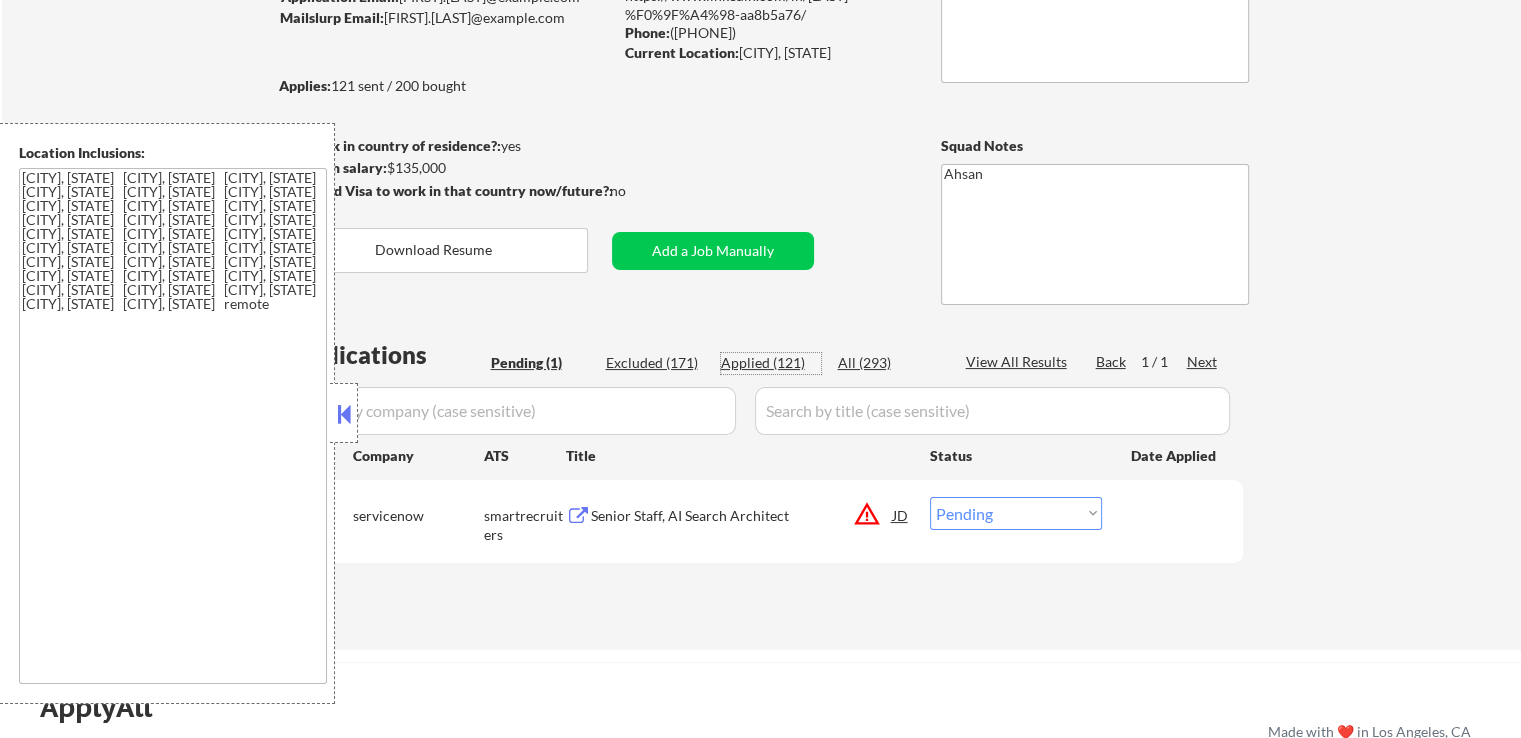 select on ""applied"" 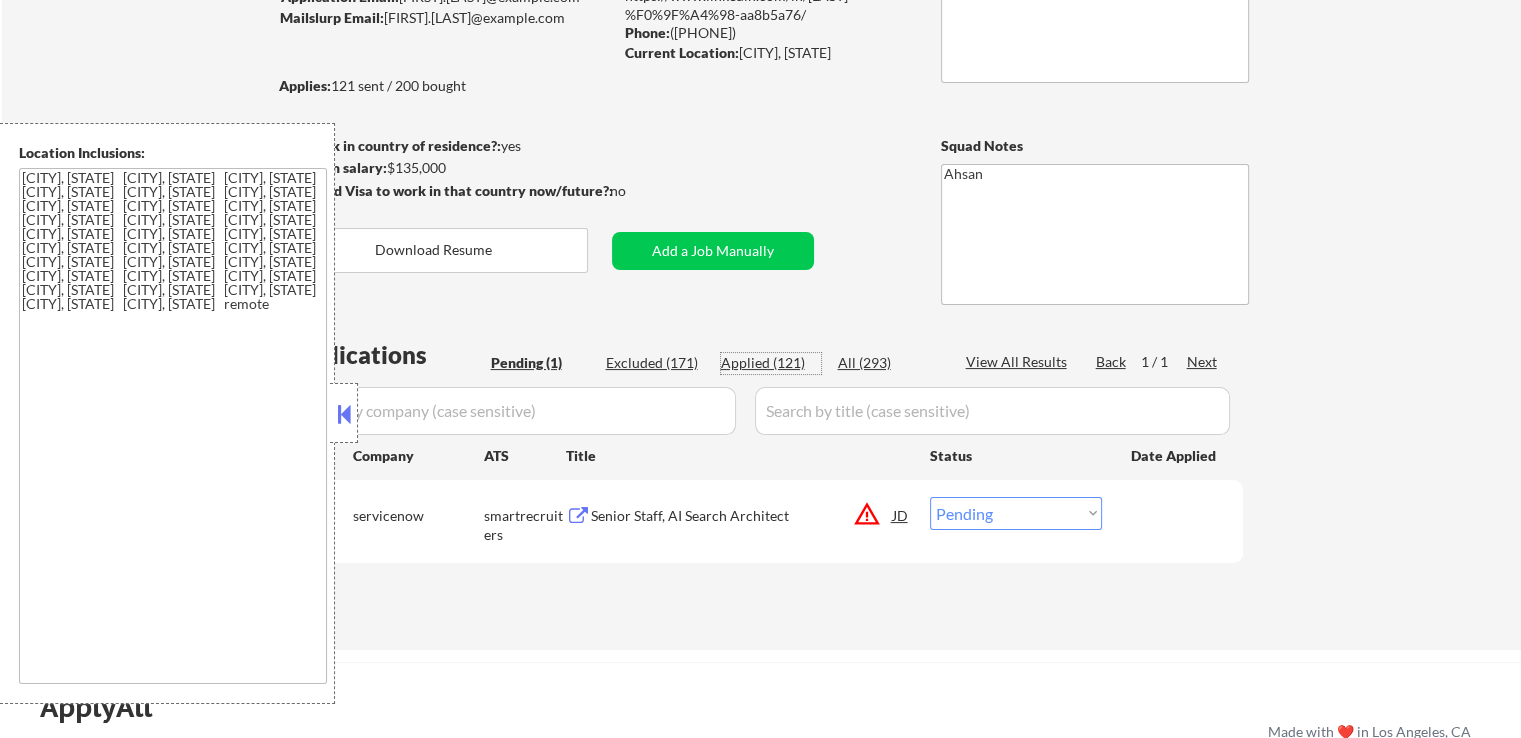 select on ""applied"" 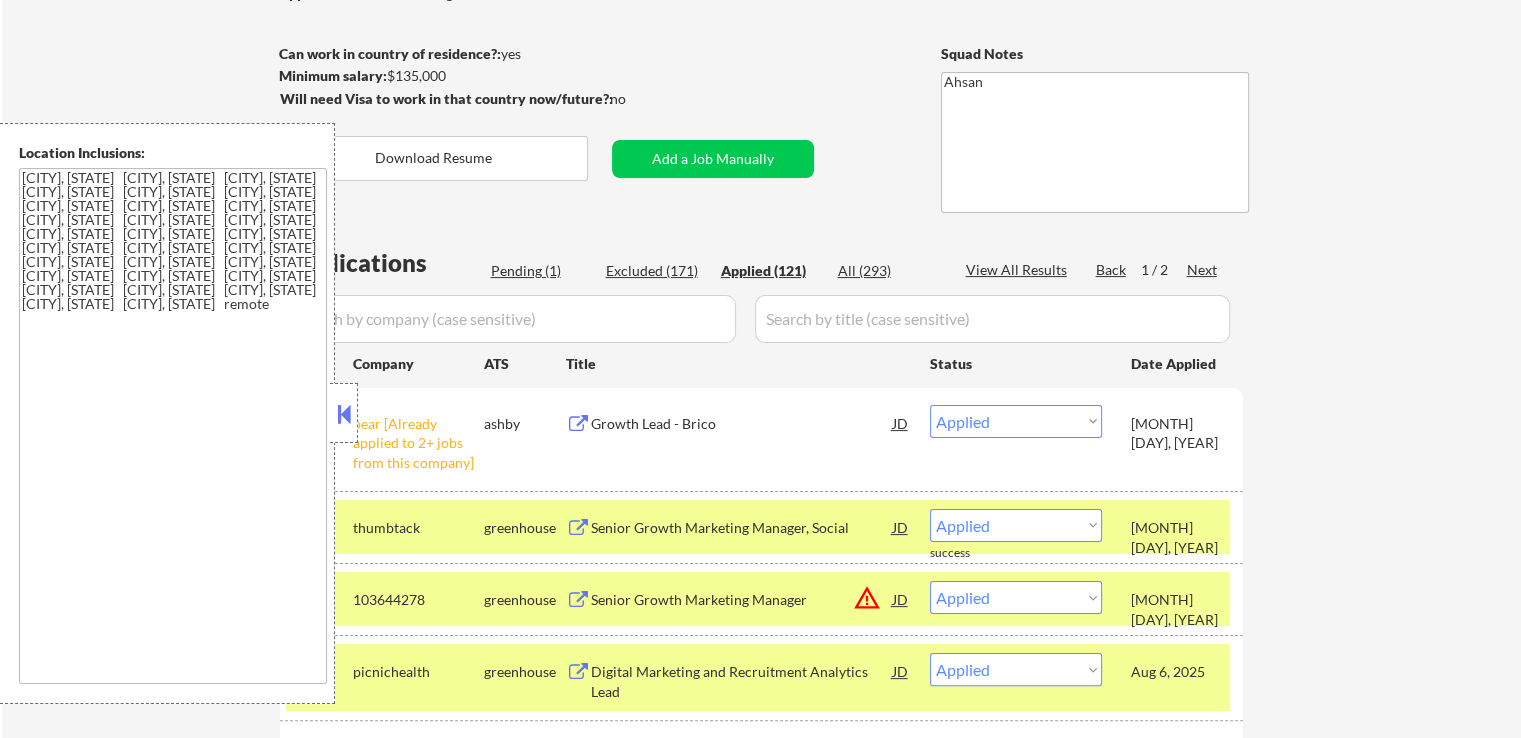 scroll, scrollTop: 400, scrollLeft: 0, axis: vertical 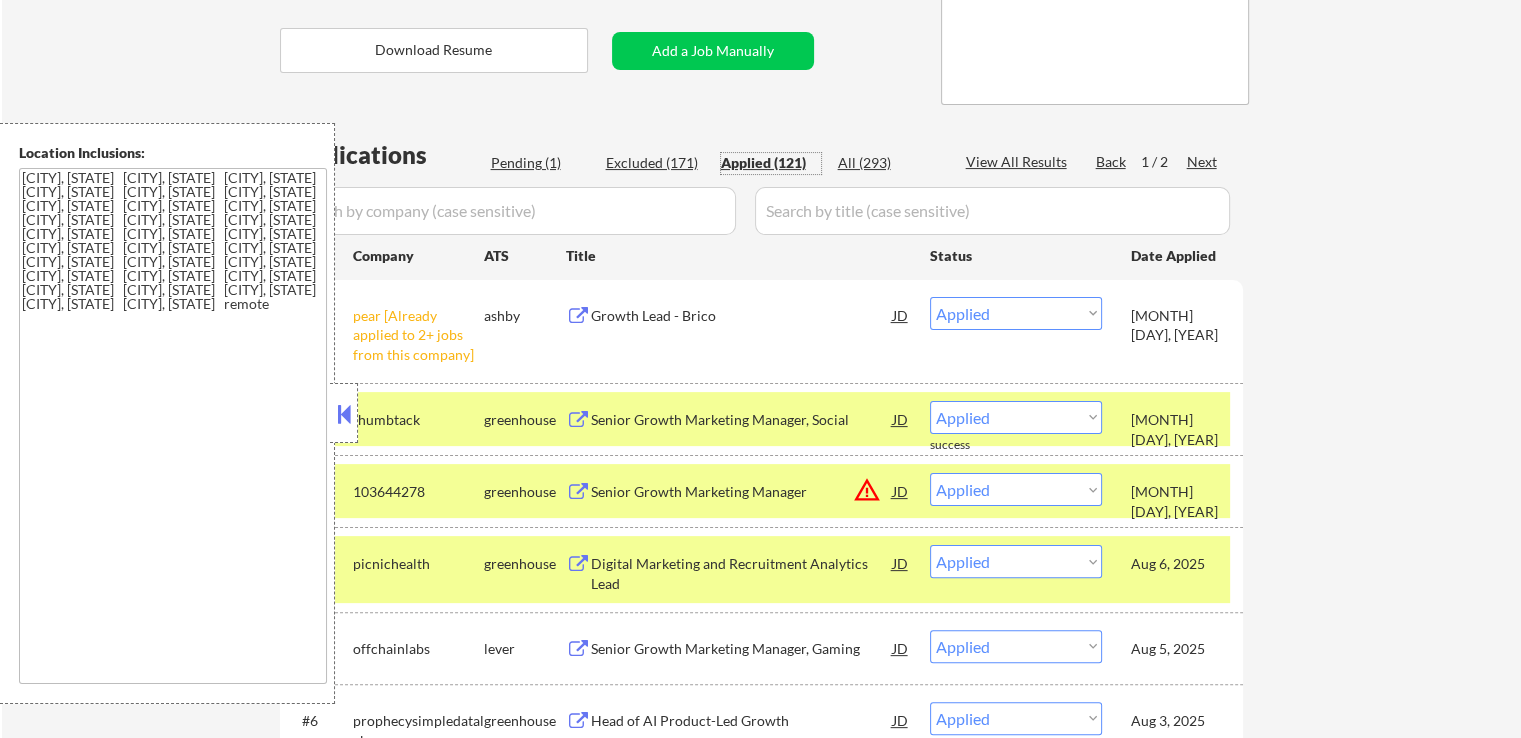 click on "Applied (121)" at bounding box center (771, 163) 